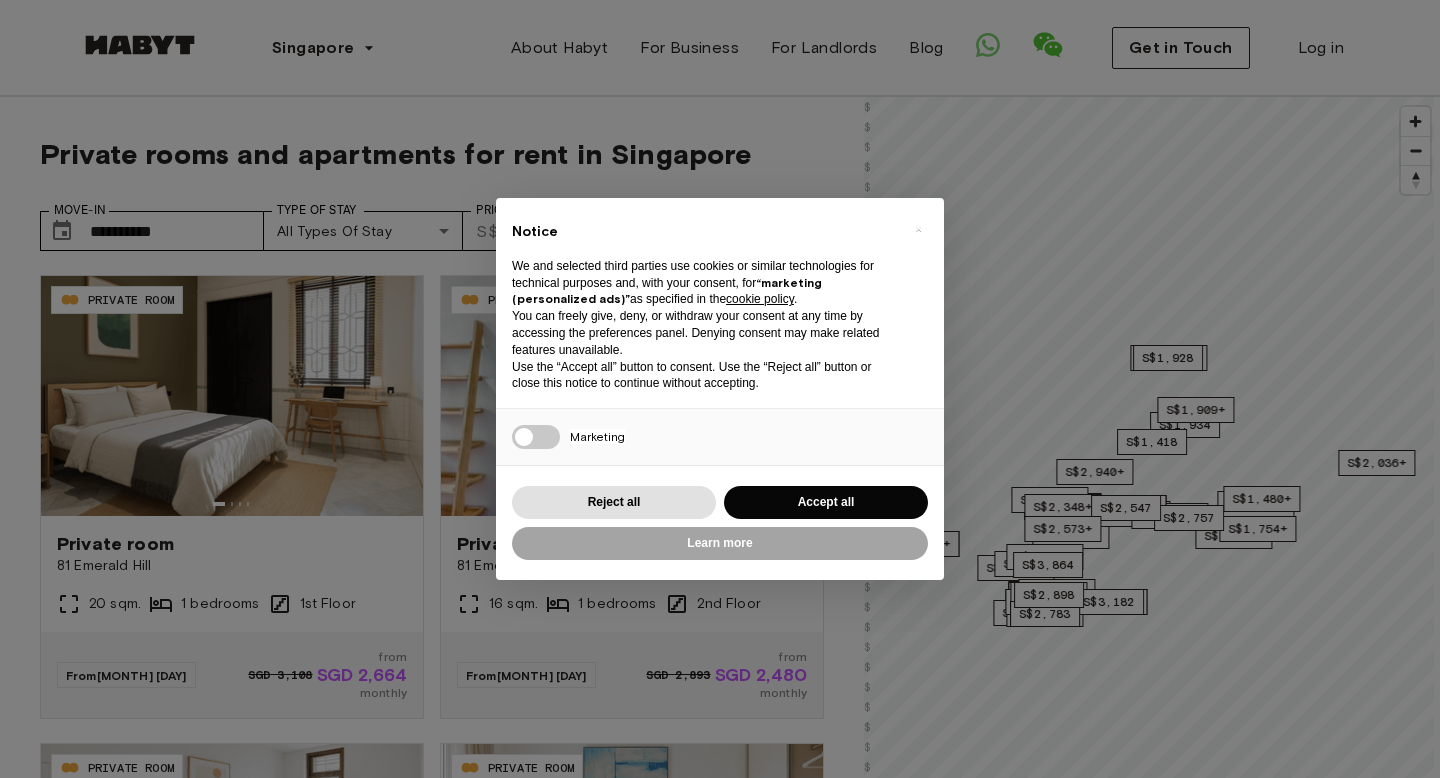 scroll, scrollTop: 0, scrollLeft: 0, axis: both 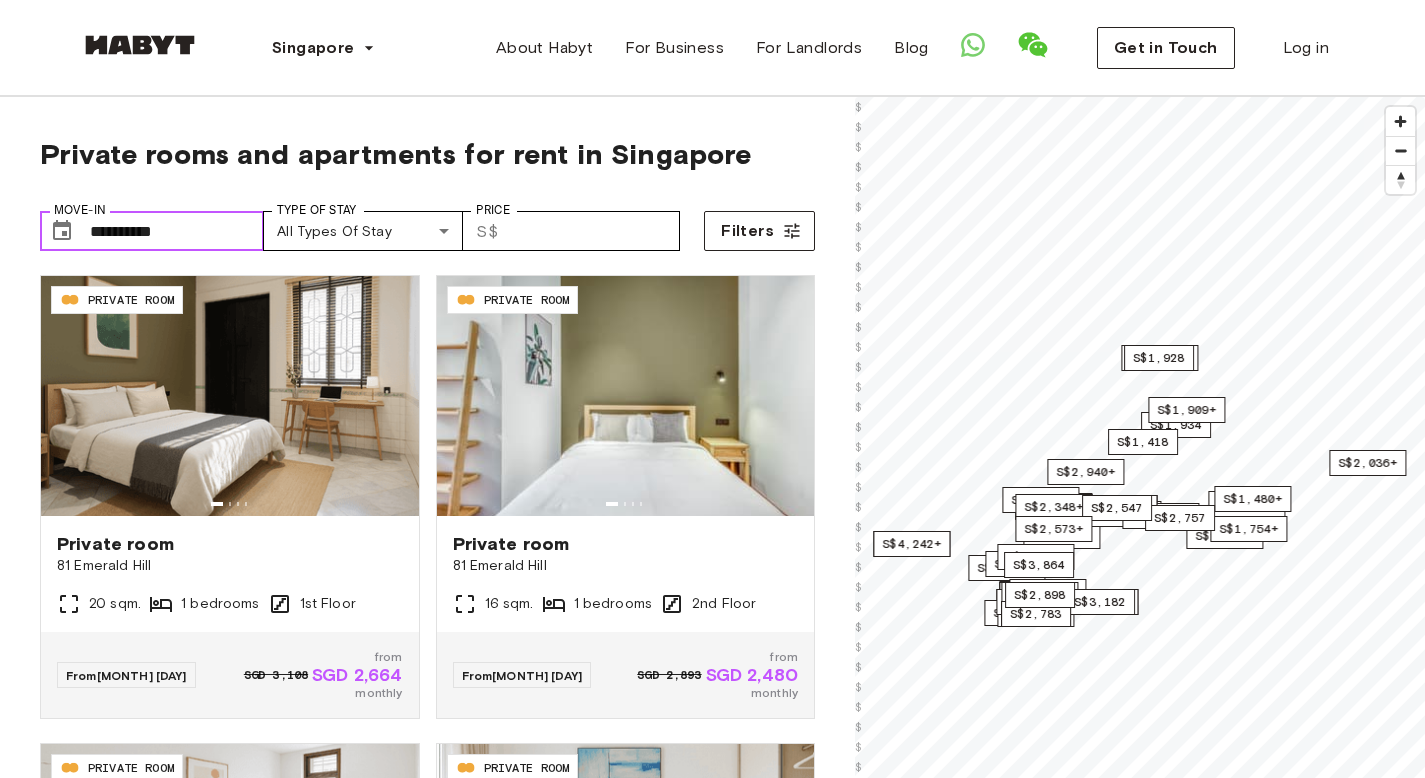 click on "**********" at bounding box center (177, 231) 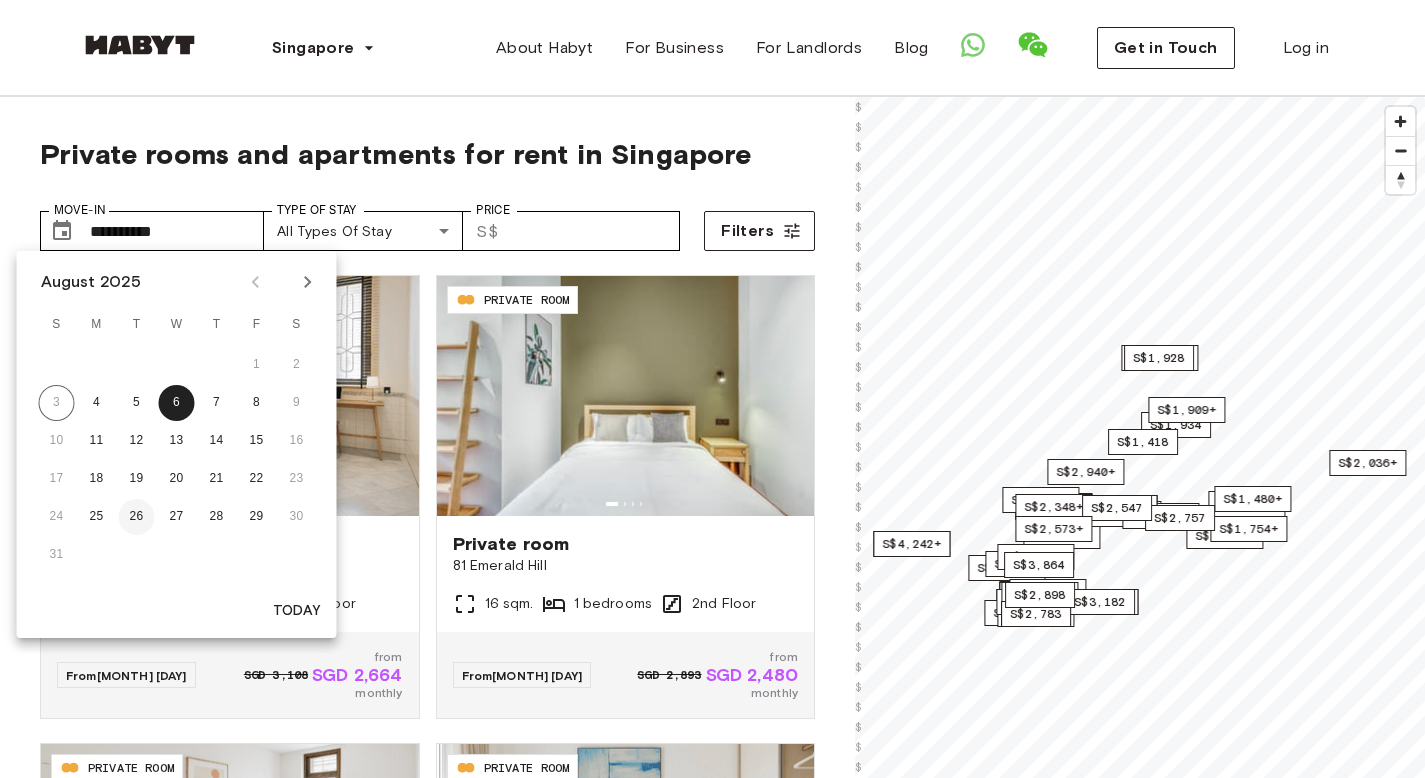 click on "26" at bounding box center (137, 517) 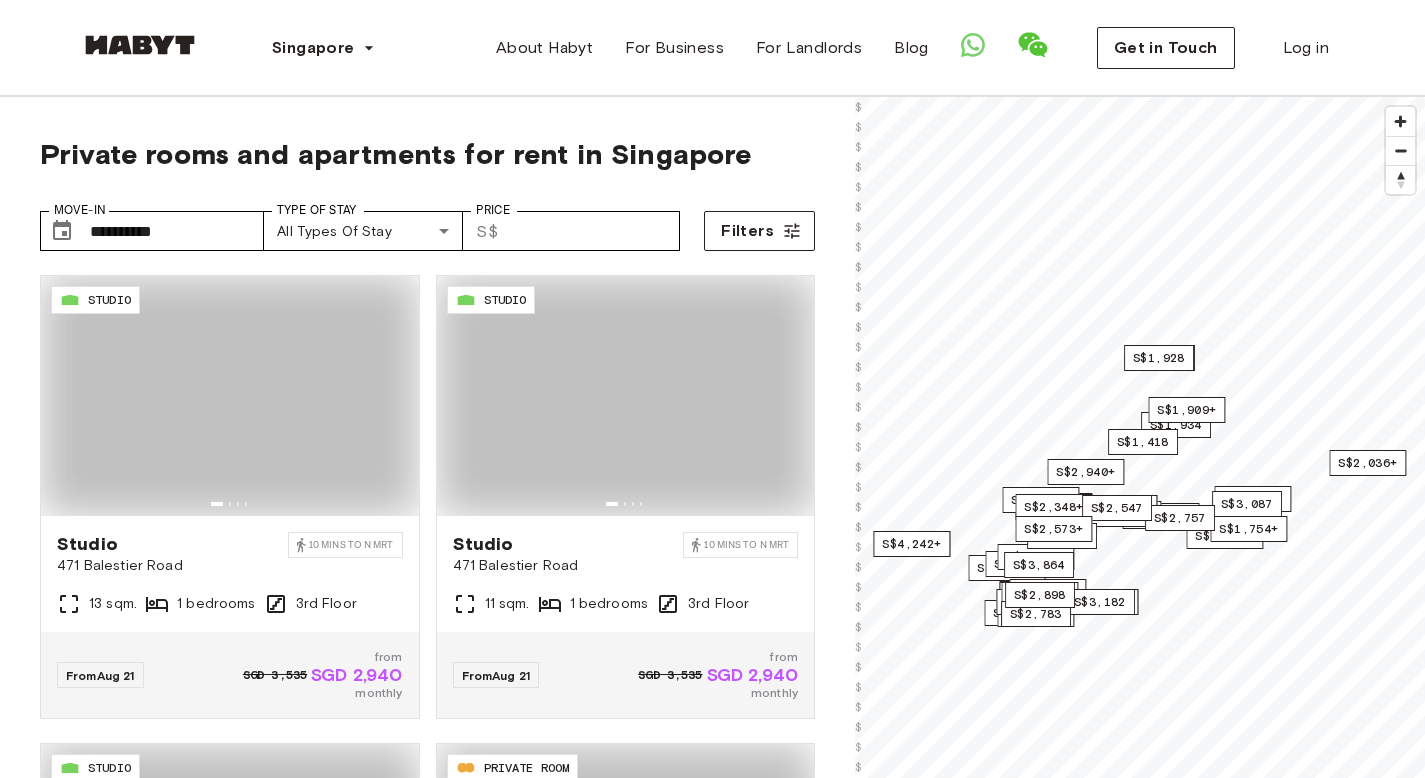 type on "**********" 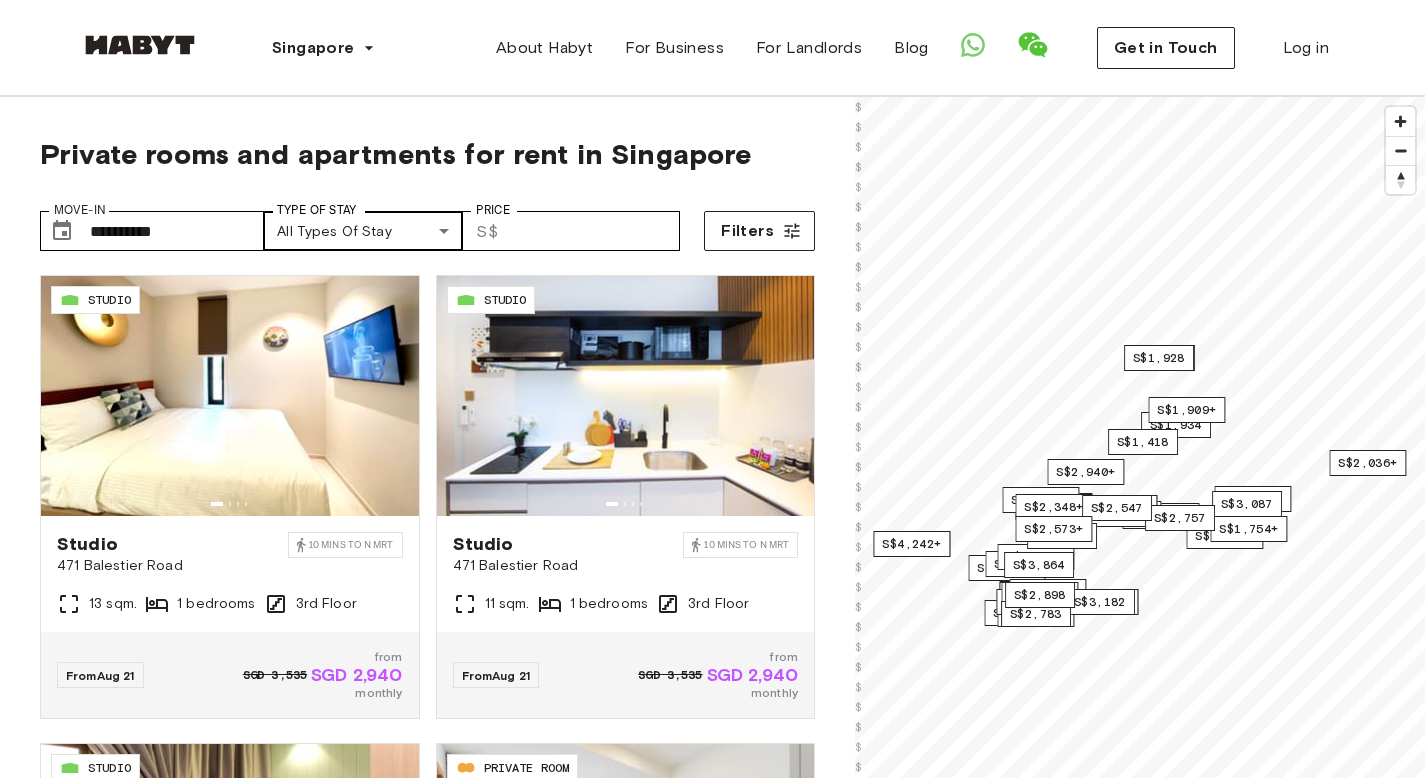 click on "[POSTAL_CODE] STUDIO Studio [NUMBER] [STREET_NAME] [CITY] [NUMBER] mins to N MRT [NUMBER] sqm. [NUMBER] bedrooms [NUMBER]rd Floor From [MONTH] [DAY] SGD [PRICE] from SGD [PRICE] monthly" at bounding box center (712, 2346) 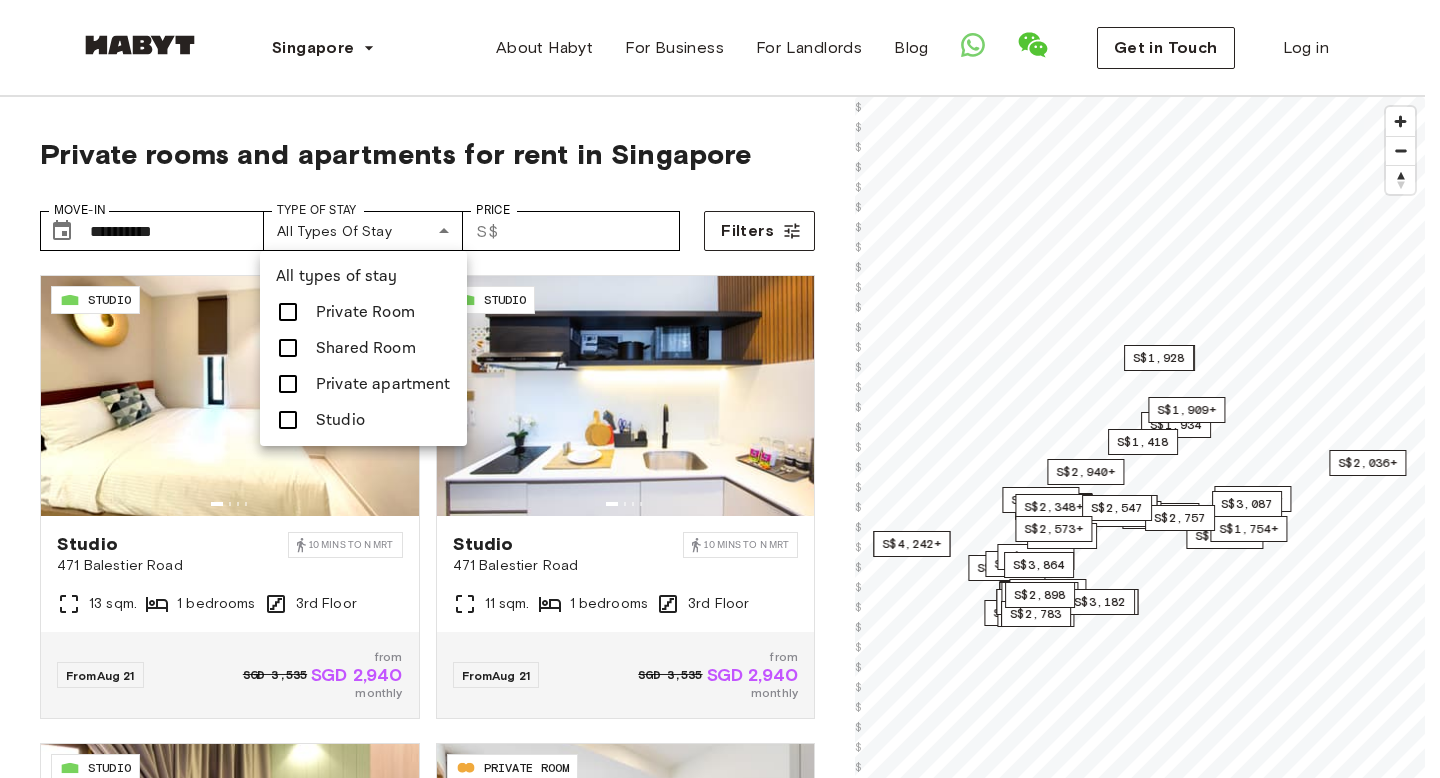 click at bounding box center (720, 389) 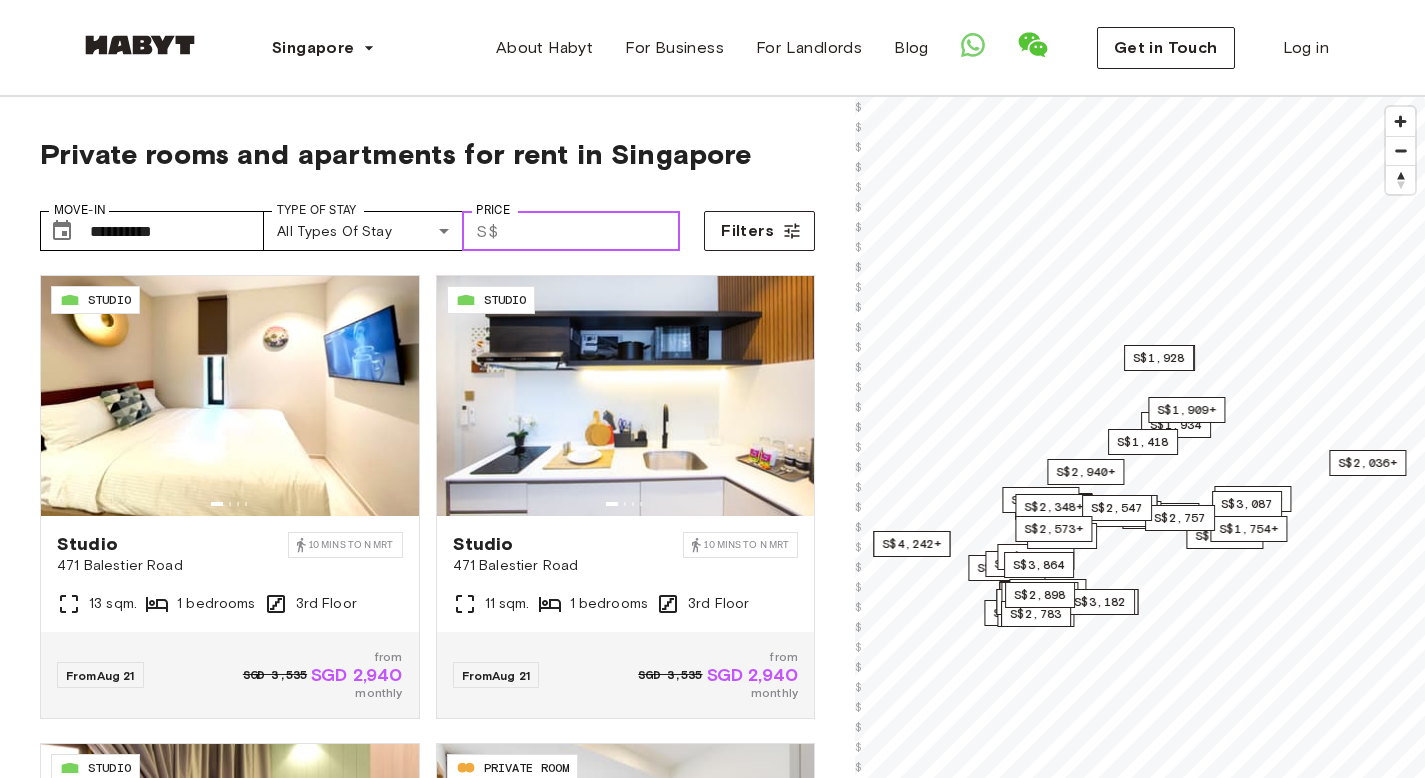 click on "Price" at bounding box center (593, 231) 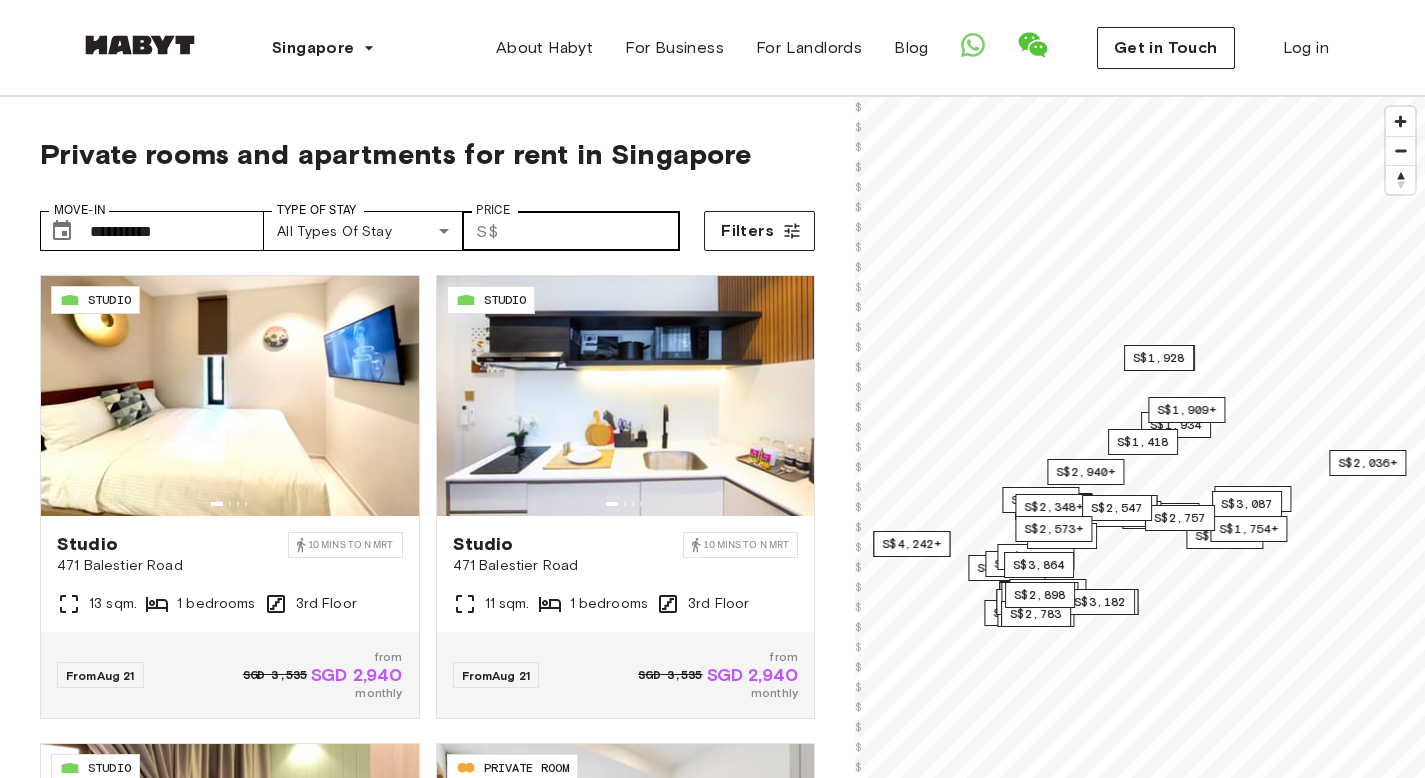 click on "​ S$" at bounding box center (486, 231) 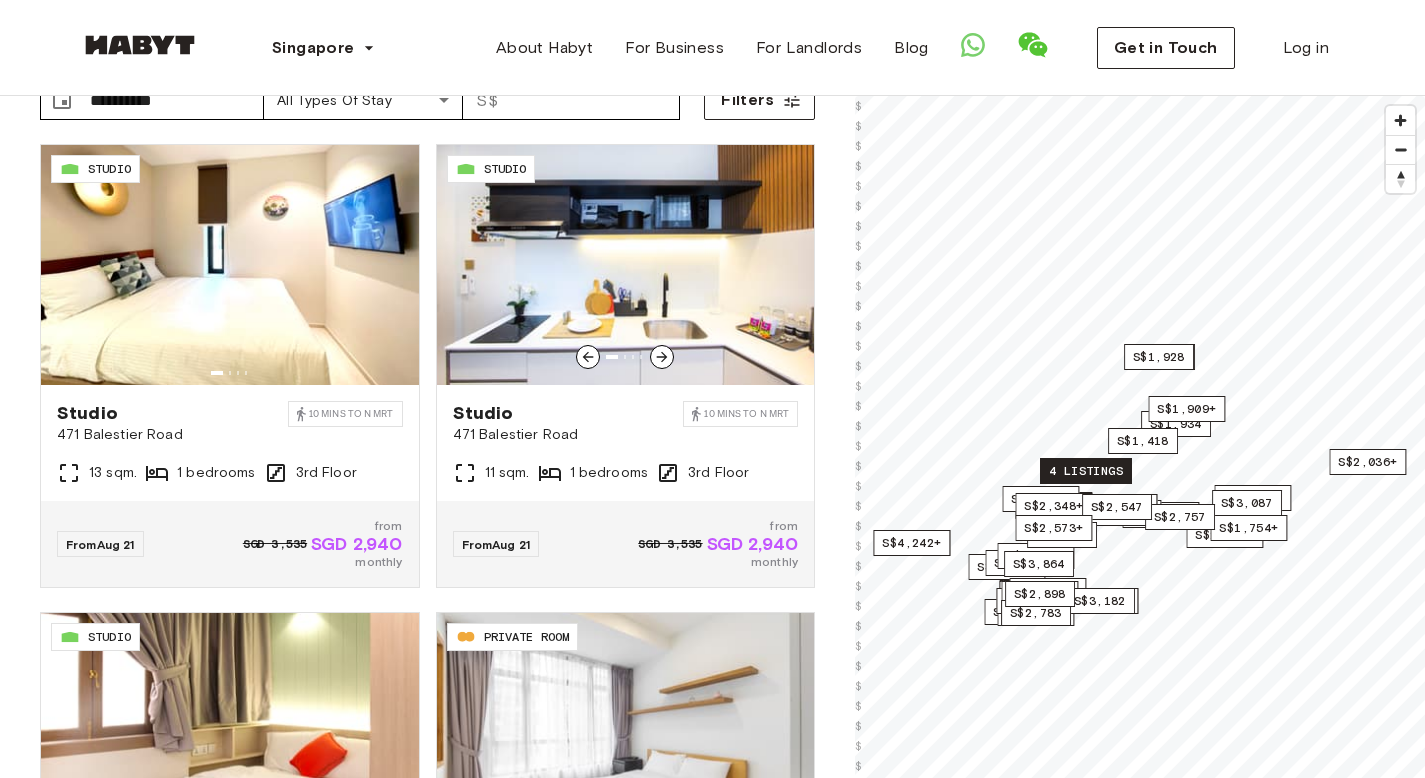 scroll, scrollTop: 150, scrollLeft: 0, axis: vertical 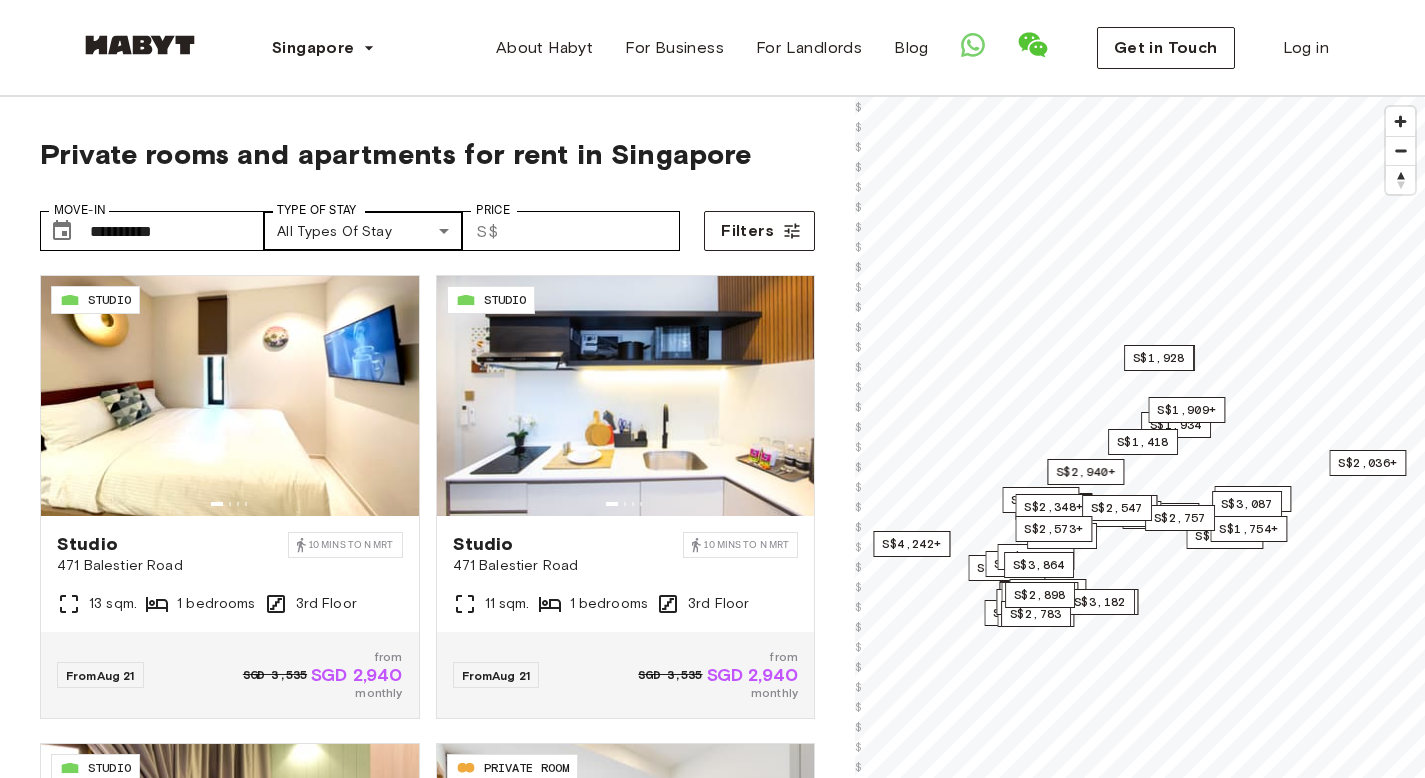 click on "[POSTAL_CODE] STUDIO Studio [NUMBER] [STREET_NAME] [CITY] [NUMBER] mins to N MRT [NUMBER] sqm. [NUMBER] bedrooms [NUMBER]rd Floor From [MONTH] [DAY] SGD [PRICE] from SGD [PRICE] monthly" at bounding box center [712, 2346] 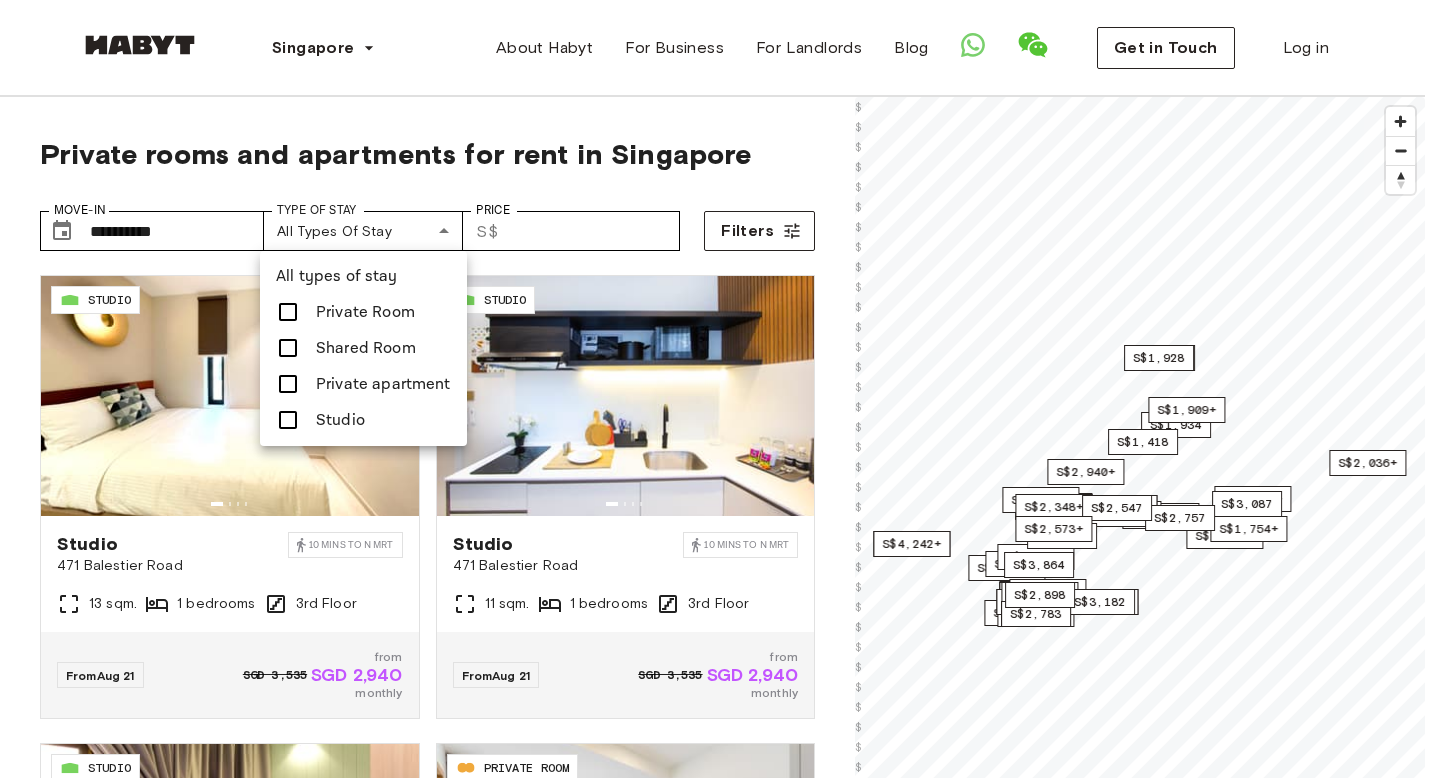 click at bounding box center (288, 384) 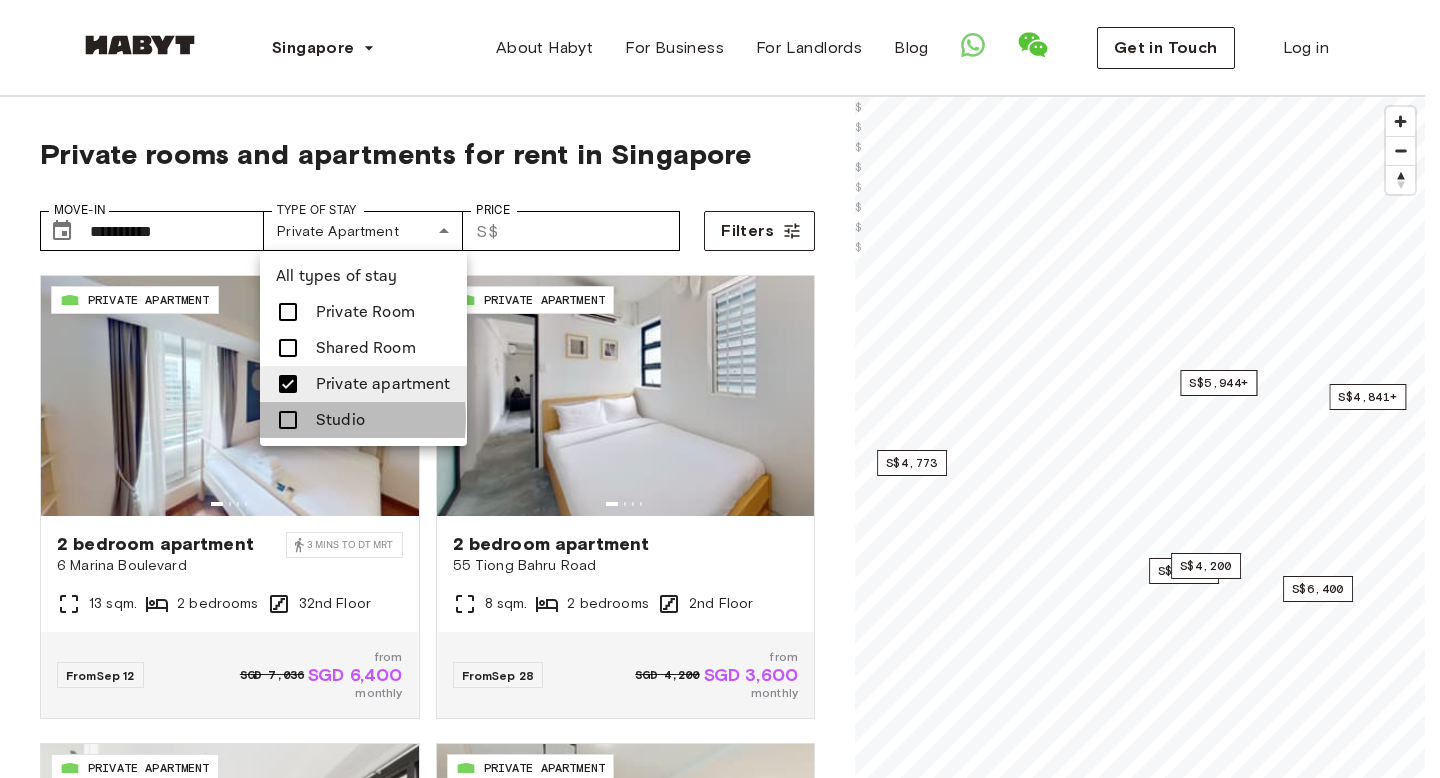 click at bounding box center (288, 420) 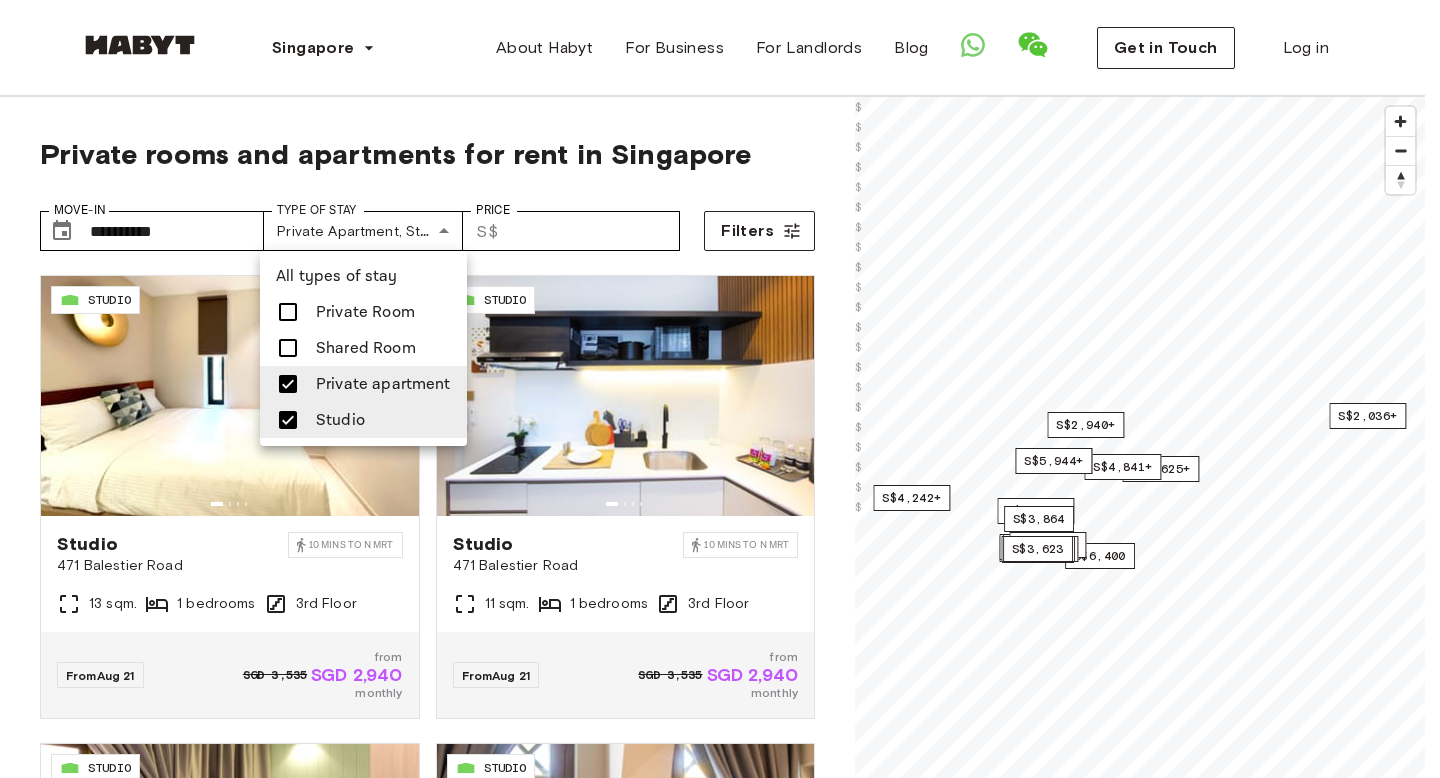 click at bounding box center [288, 312] 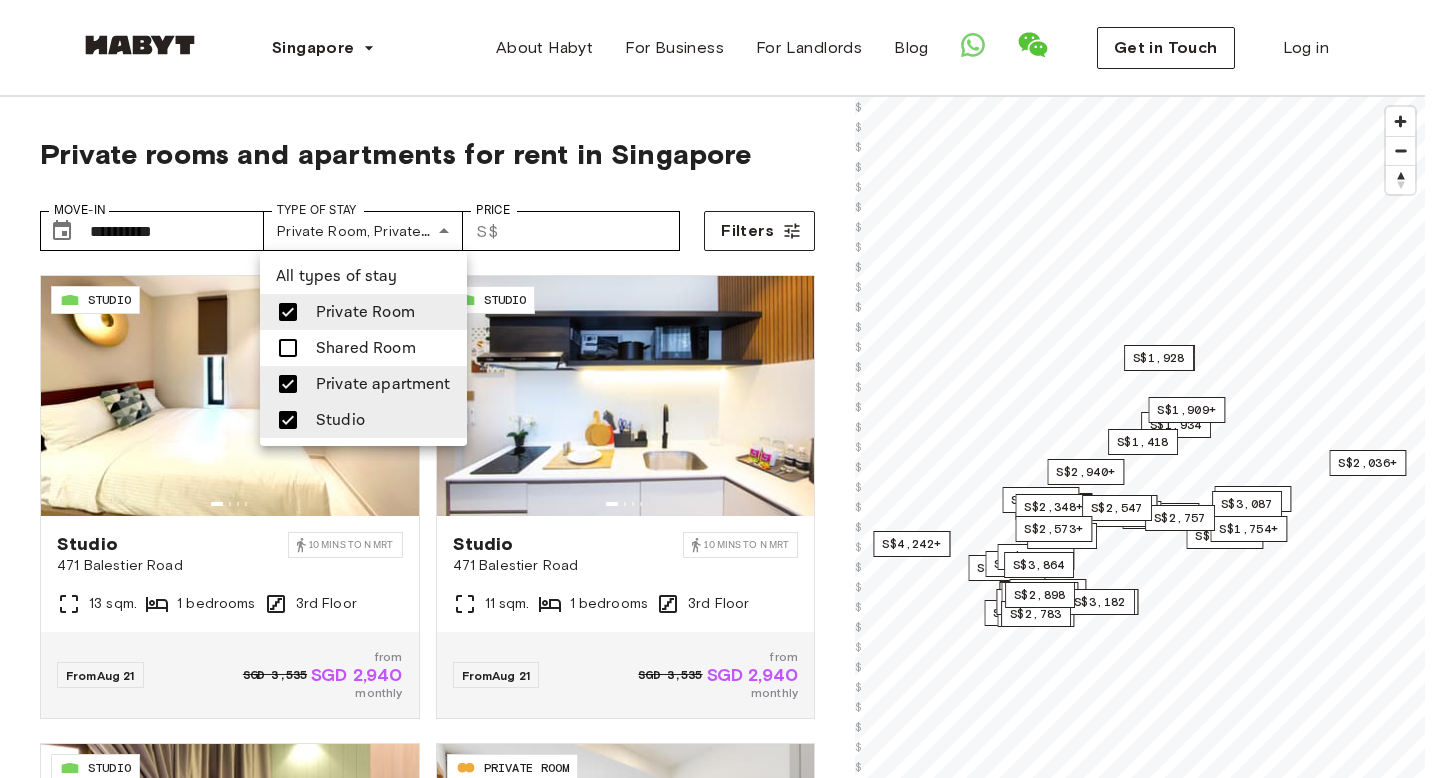 click at bounding box center (720, 389) 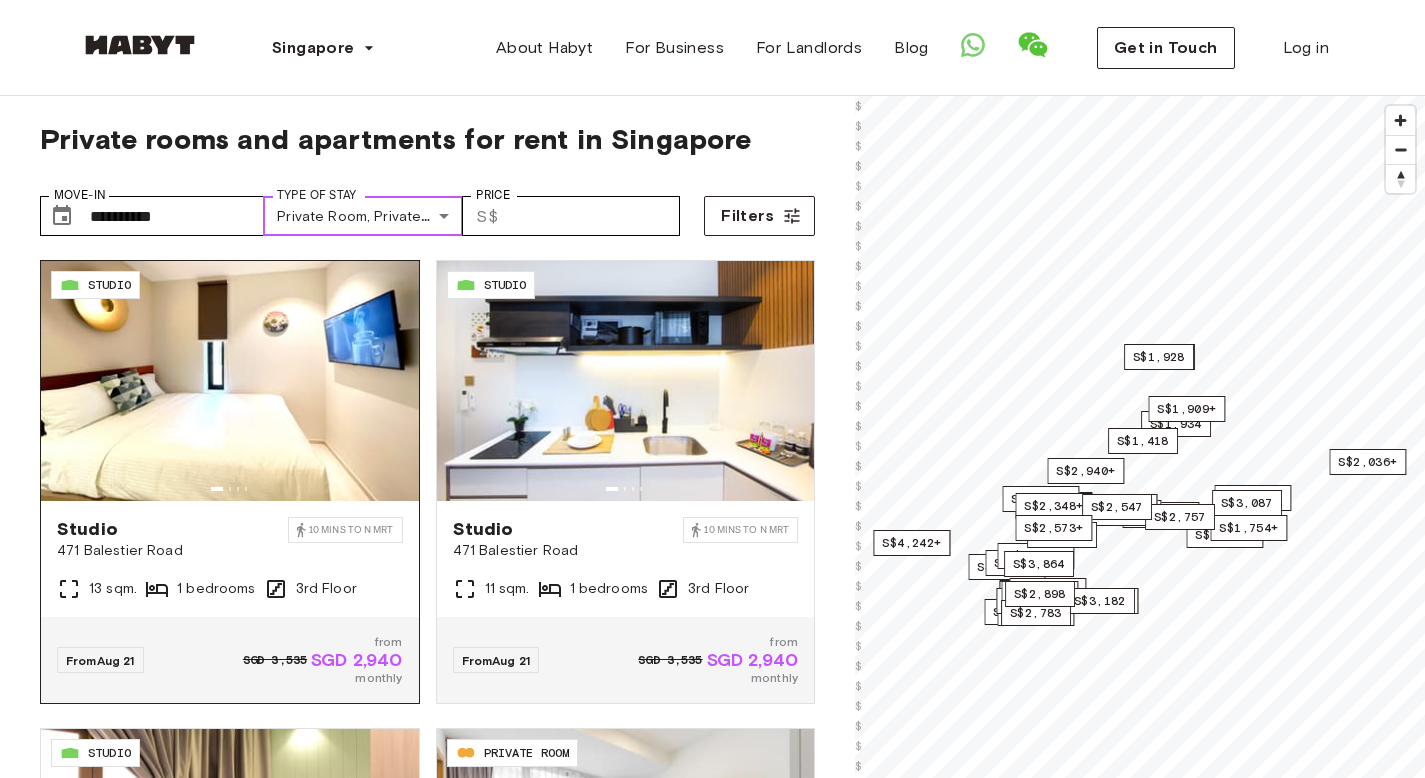 scroll, scrollTop: 1, scrollLeft: 0, axis: vertical 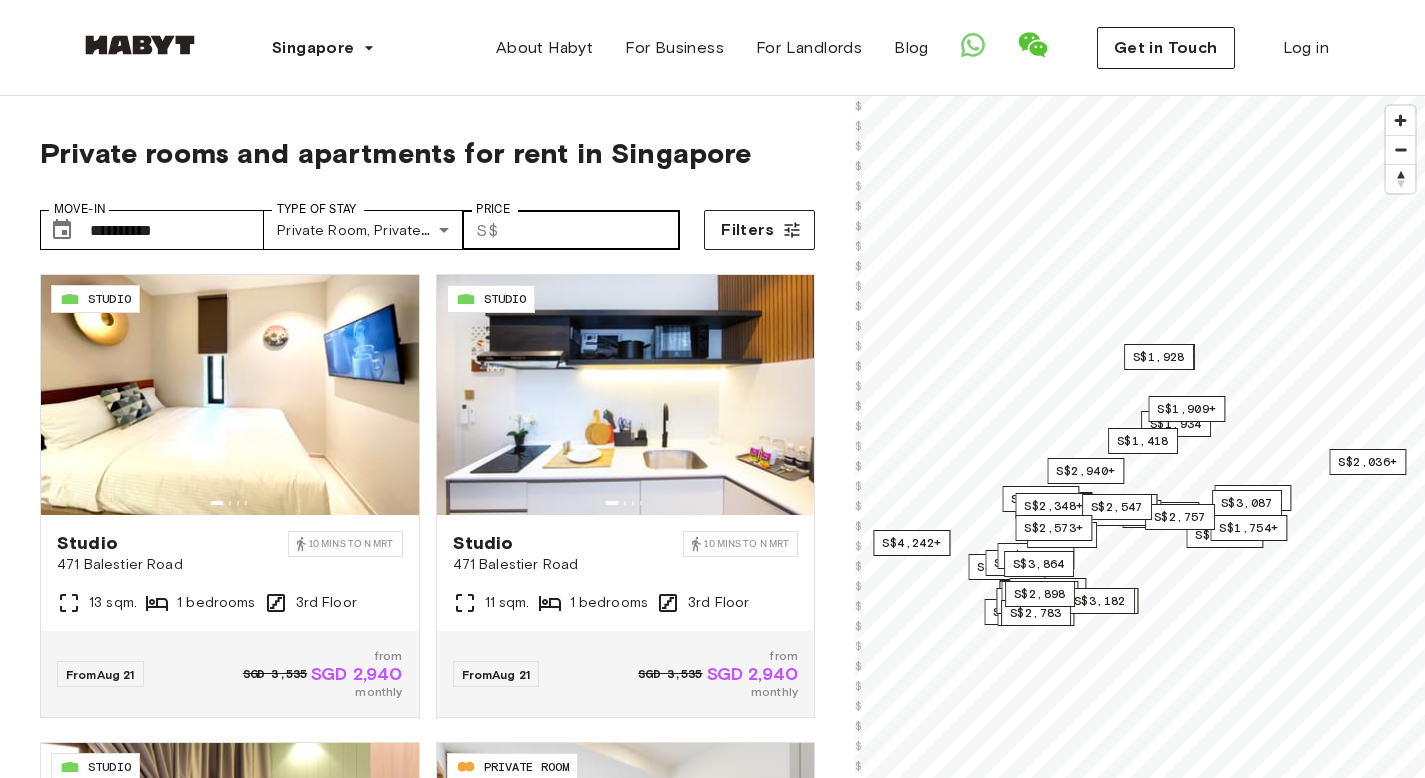 click on "​ S$" at bounding box center (486, 230) 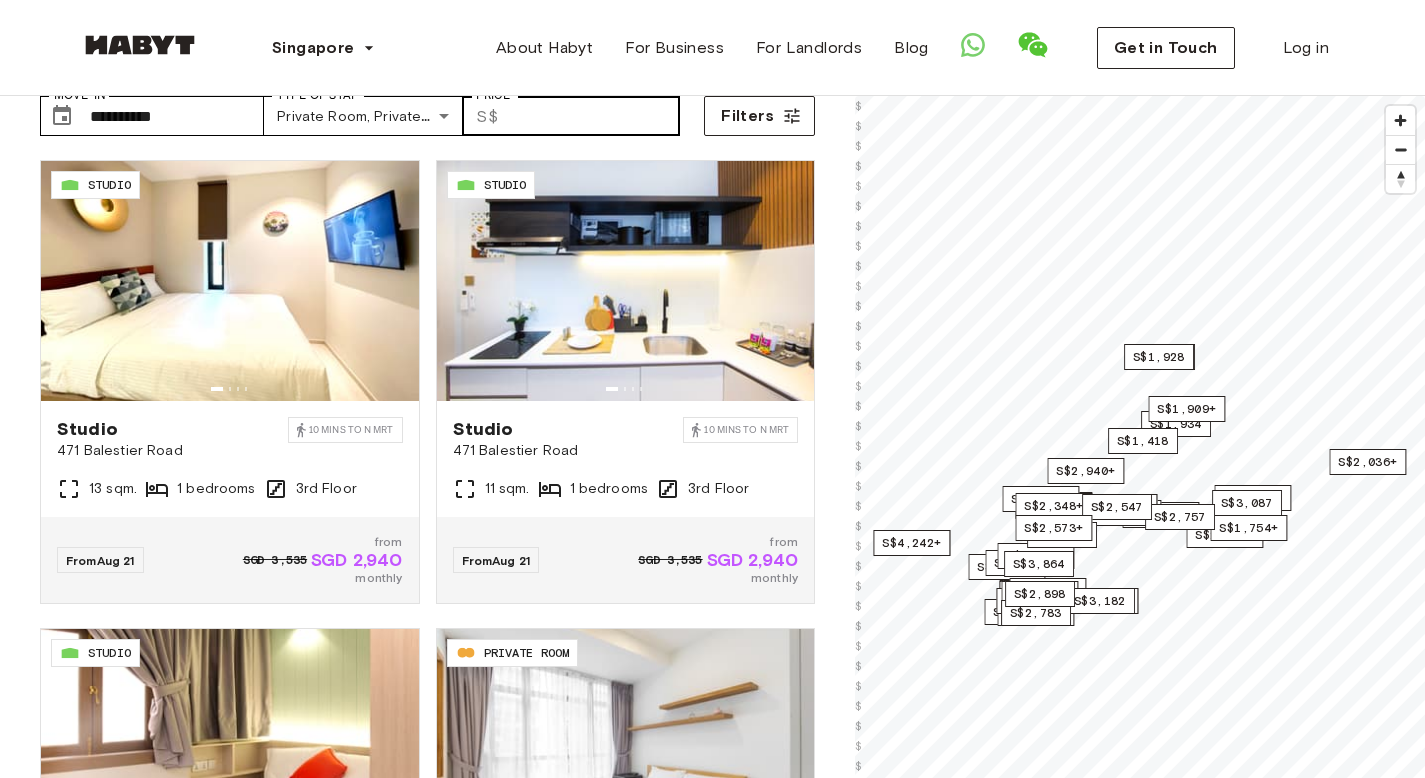 scroll, scrollTop: 225, scrollLeft: 0, axis: vertical 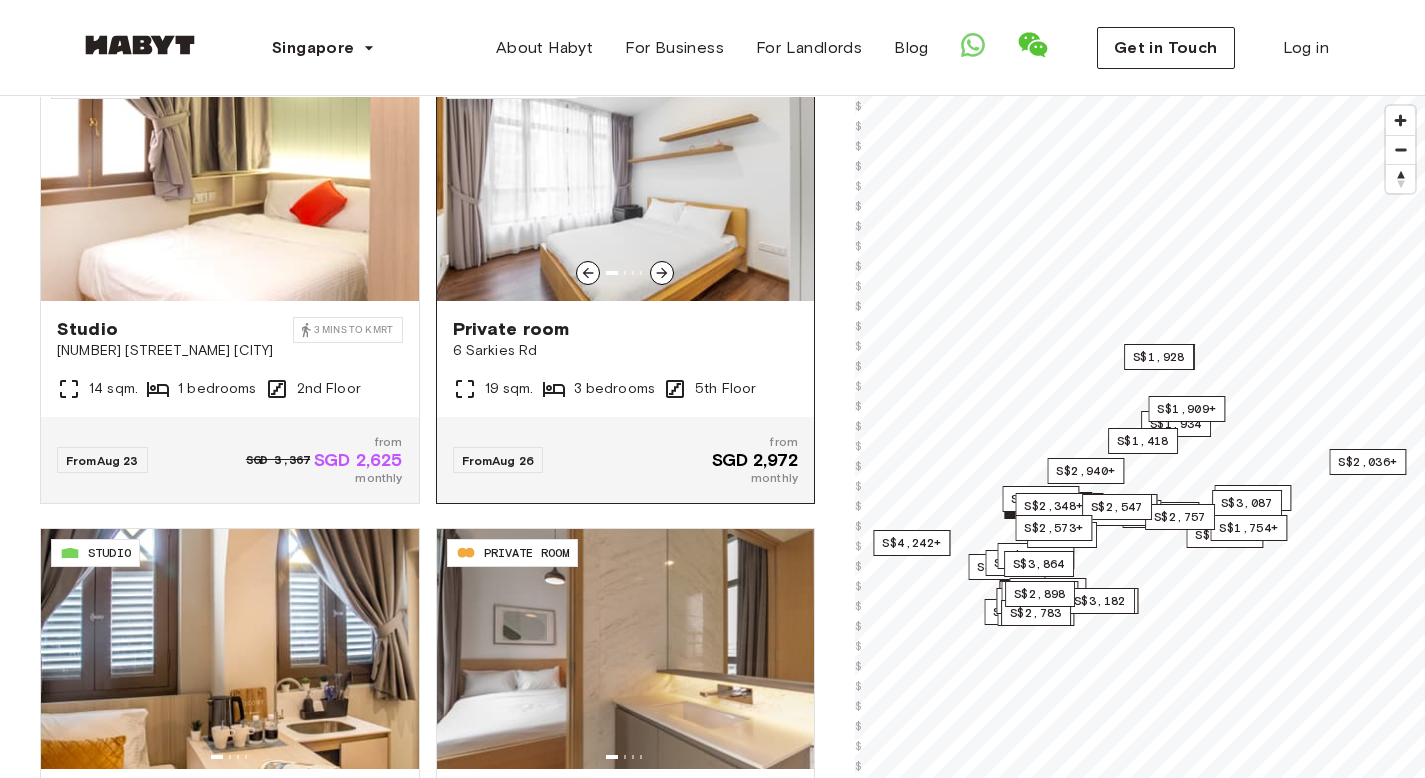 click 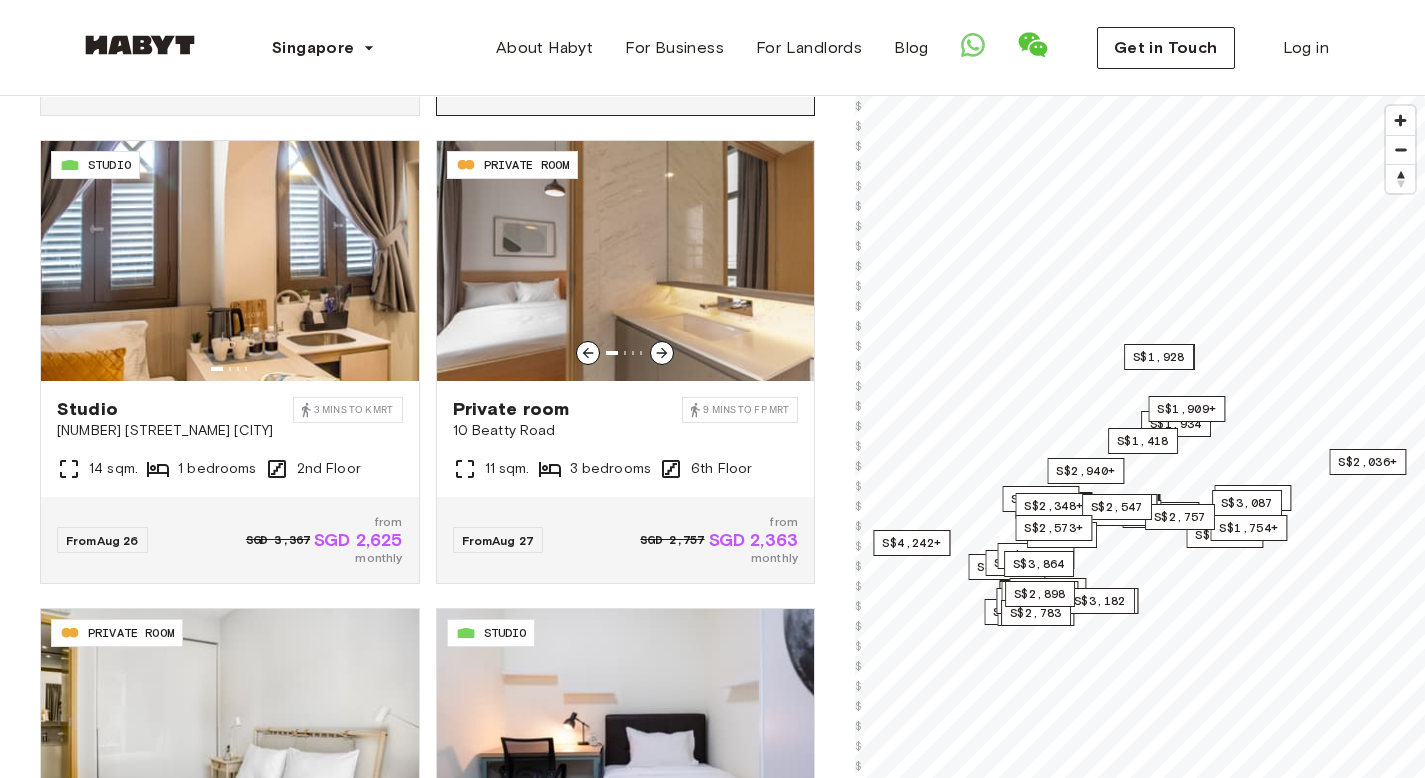 scroll, scrollTop: 904, scrollLeft: 0, axis: vertical 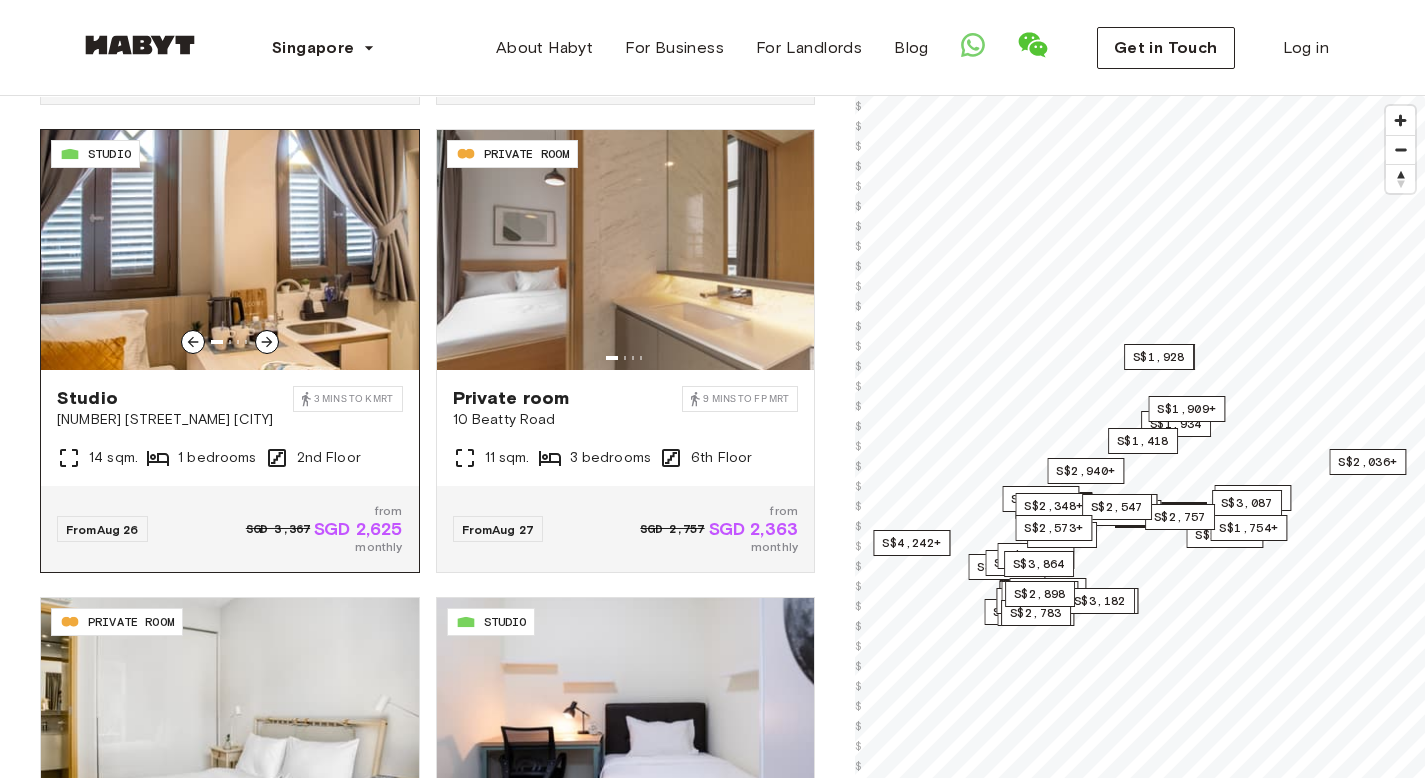 click 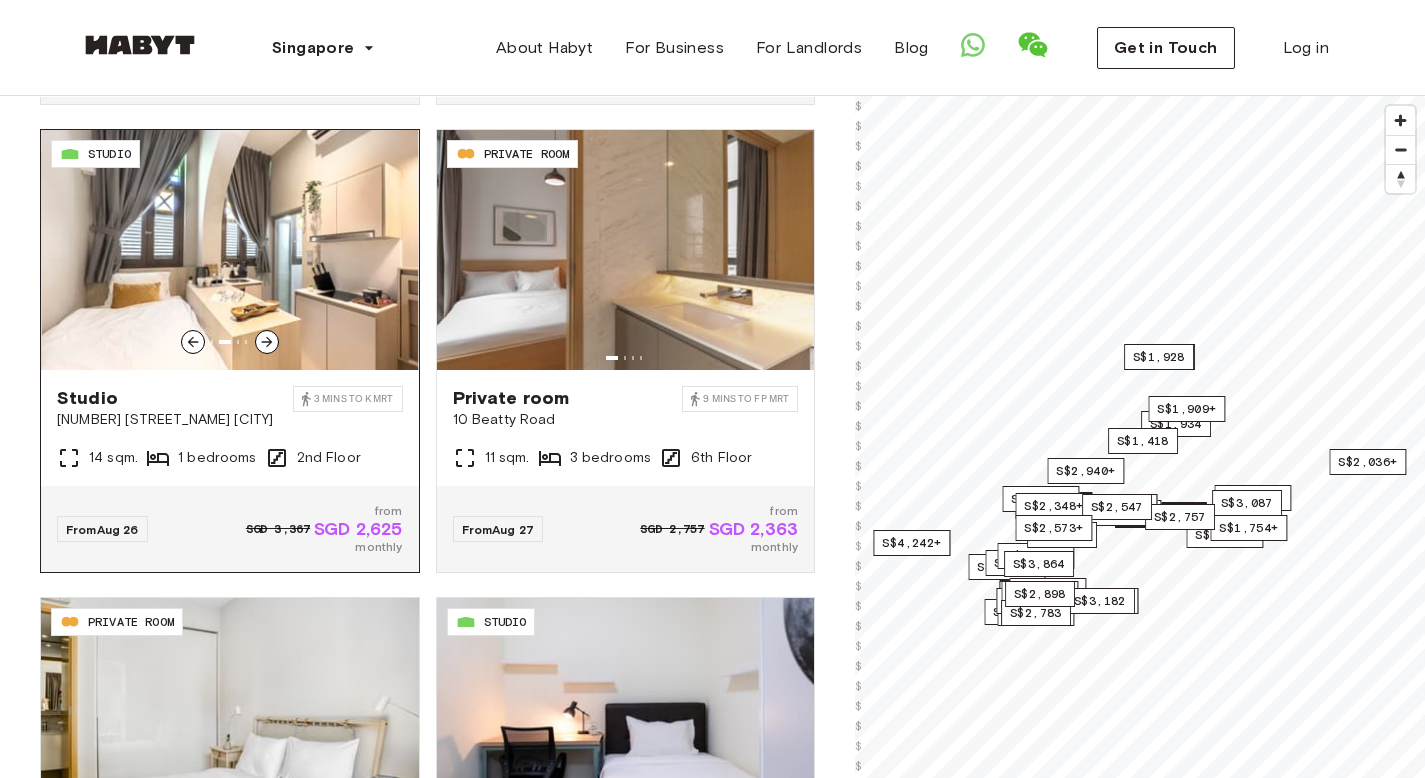 click 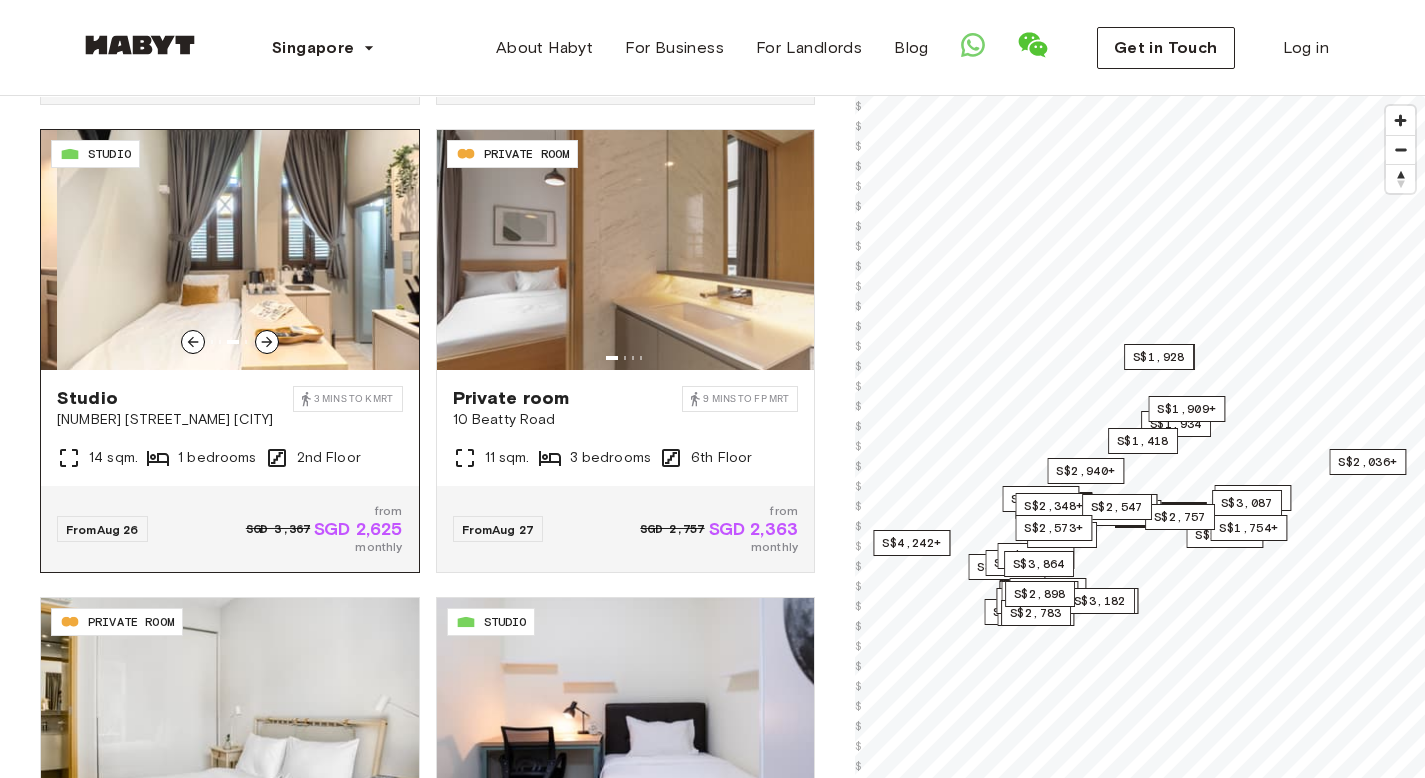 click 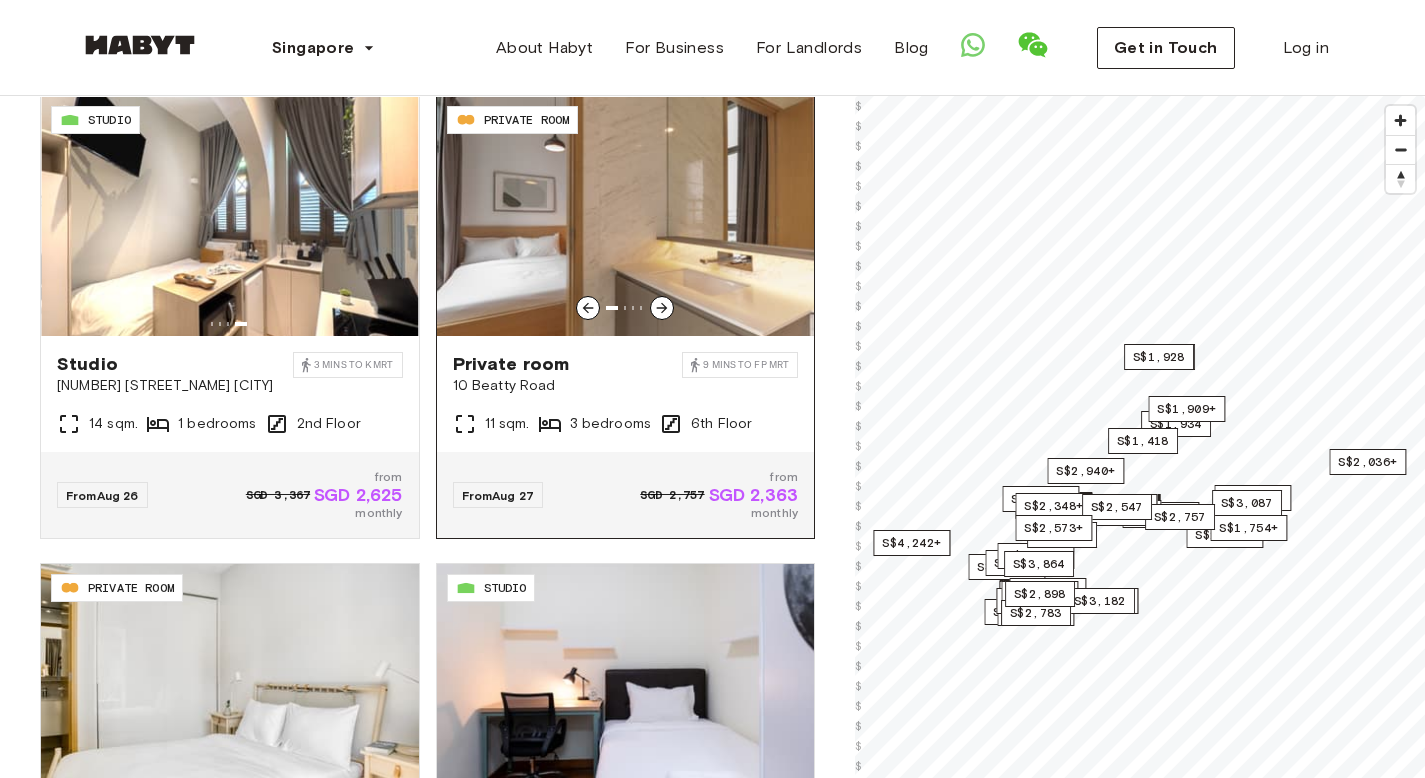 scroll, scrollTop: 940, scrollLeft: 0, axis: vertical 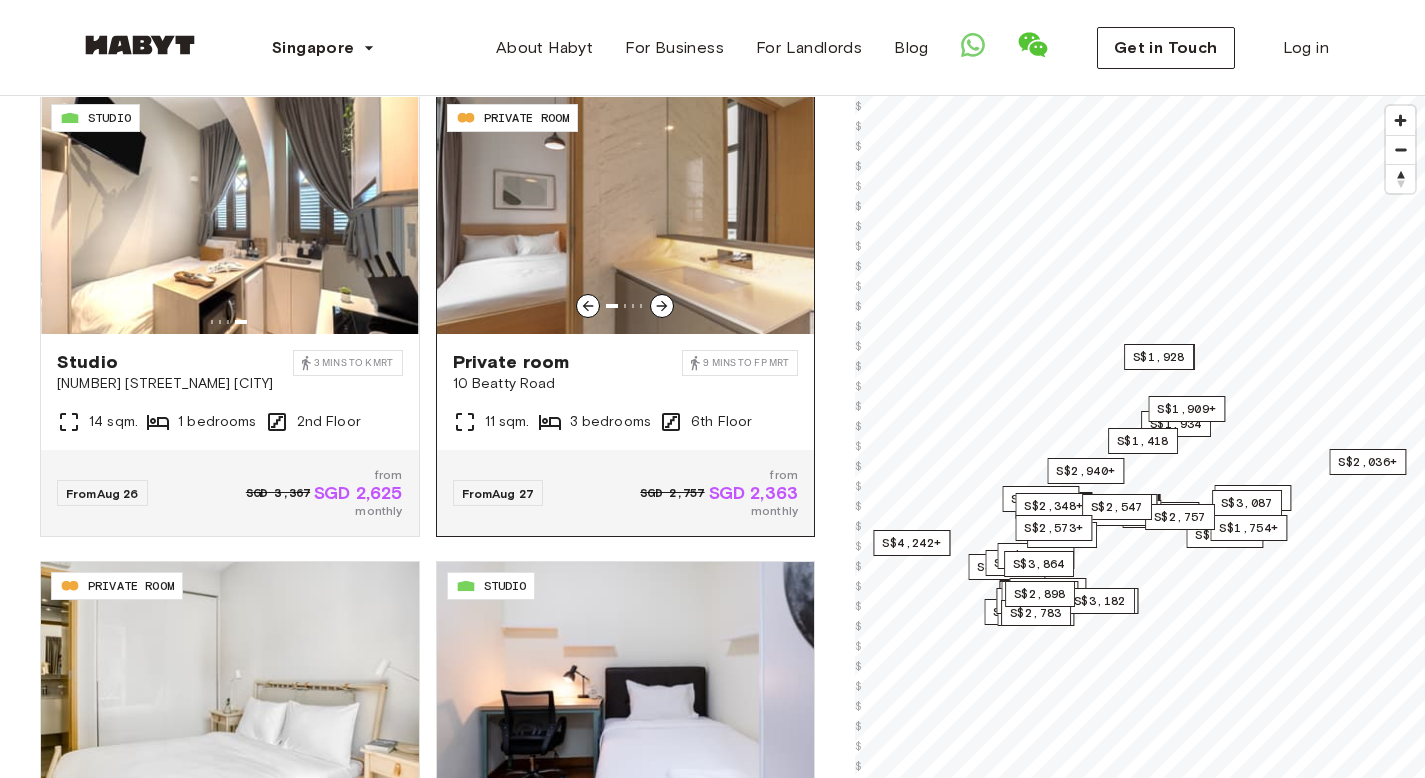 click at bounding box center [662, 306] 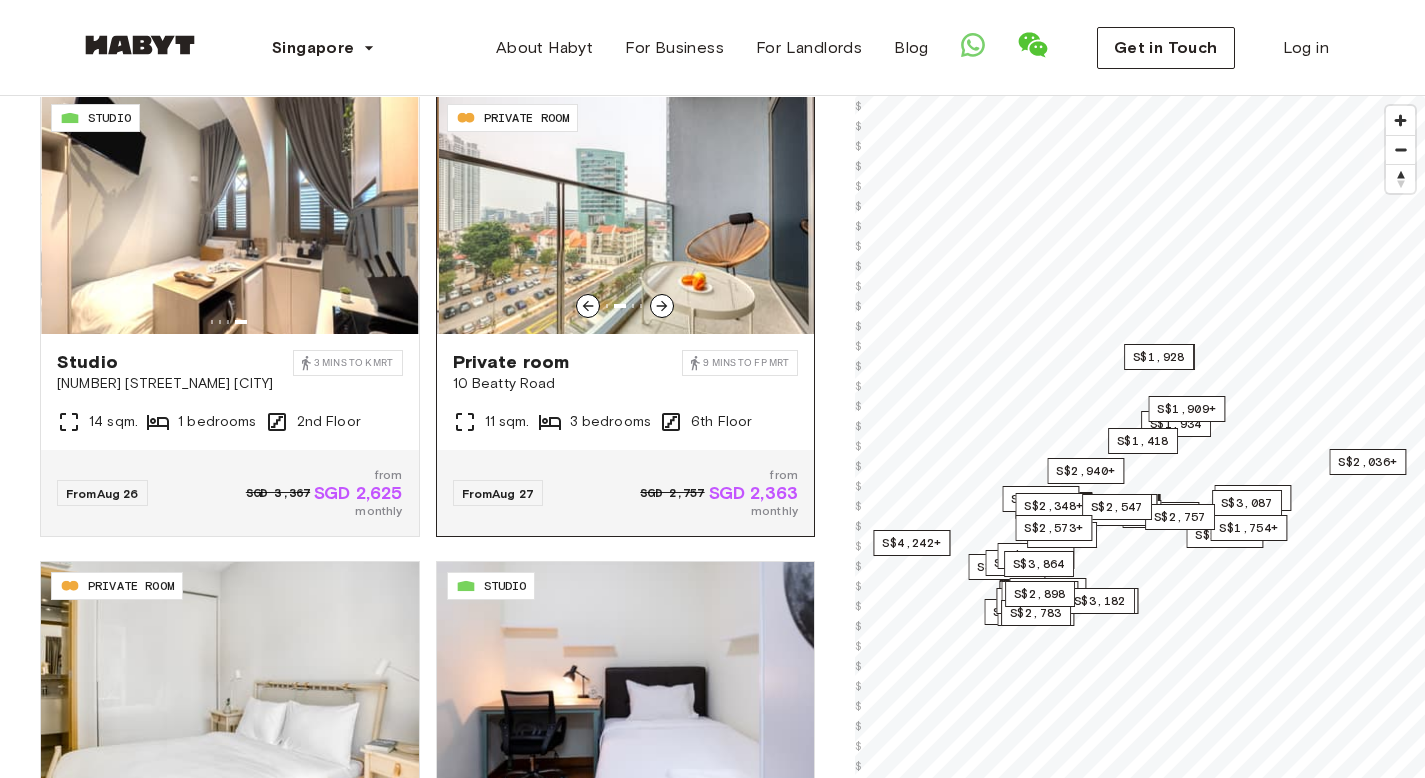 click at bounding box center [662, 306] 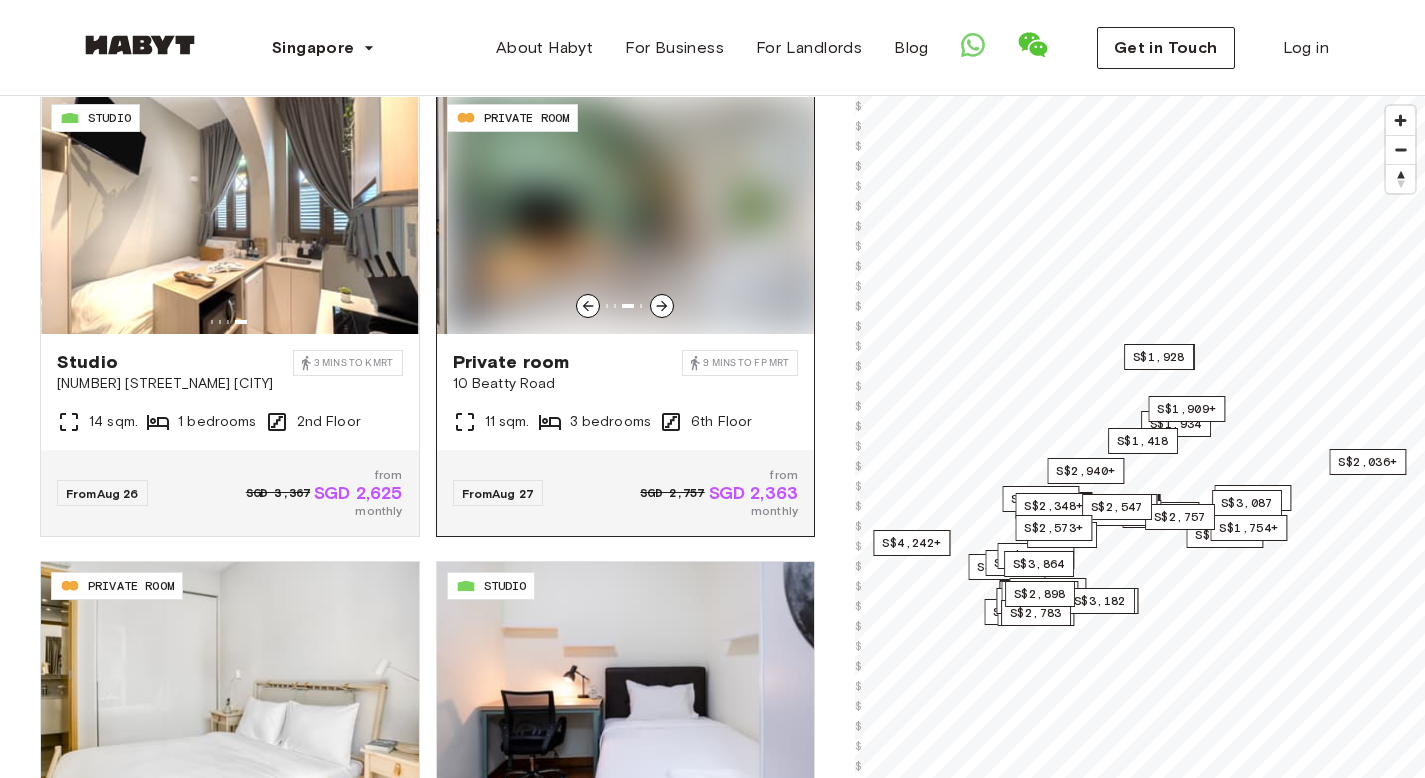 click at bounding box center [662, 306] 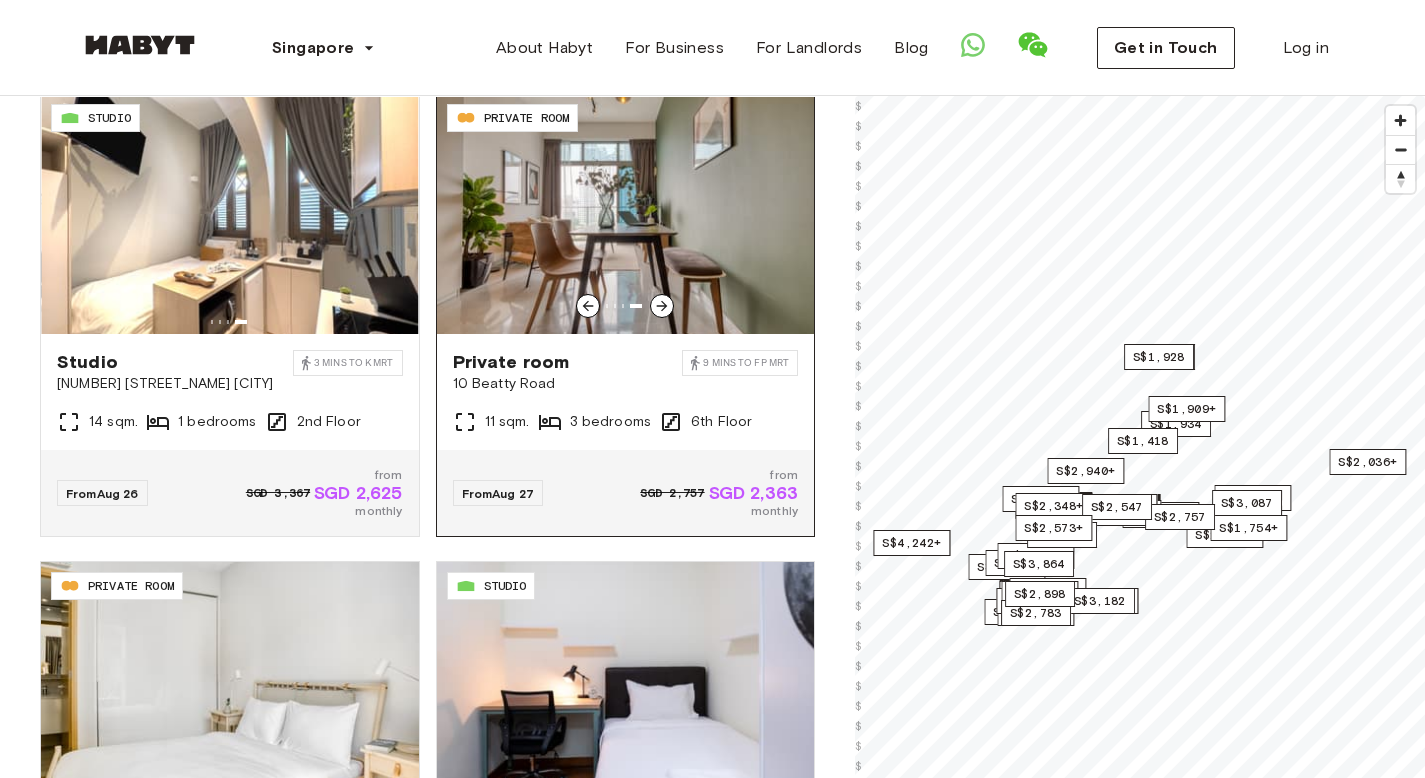 click 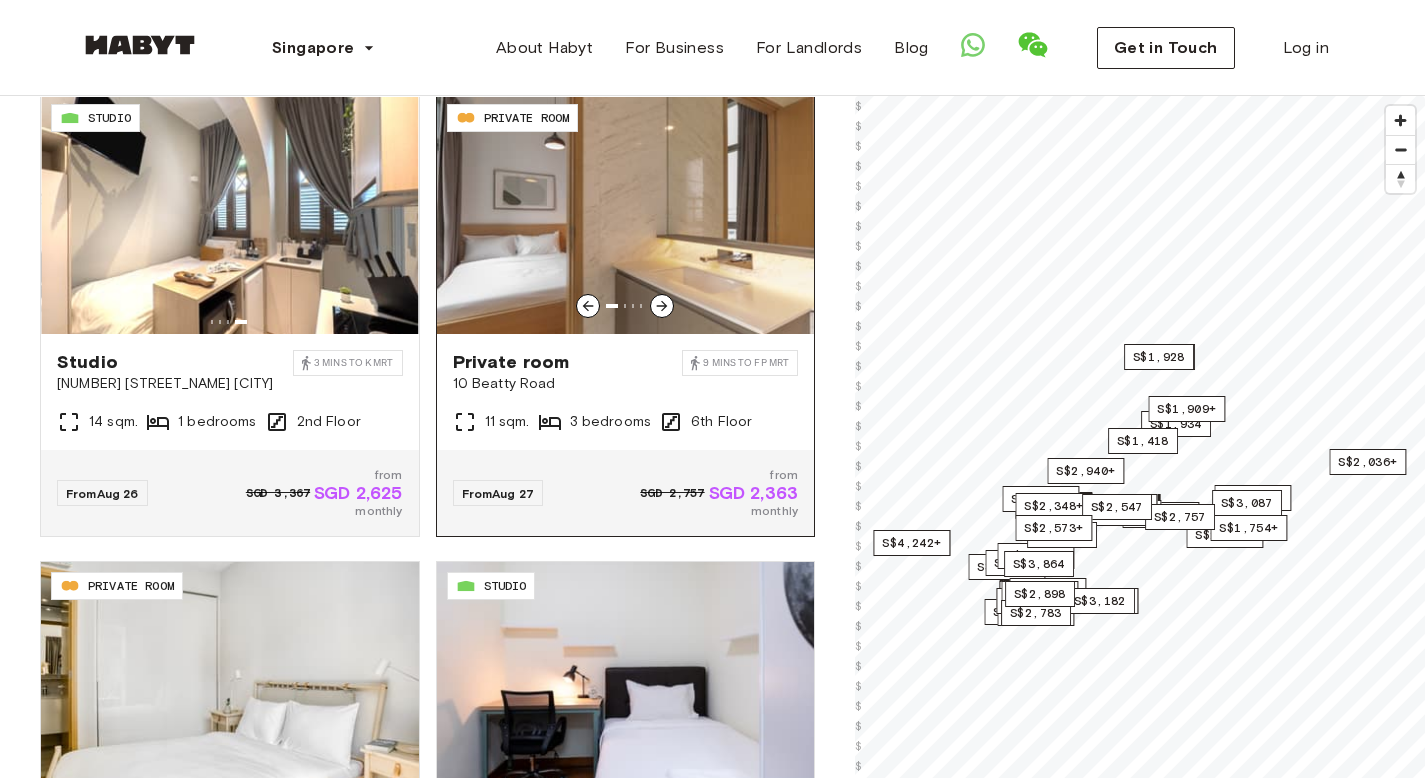 click 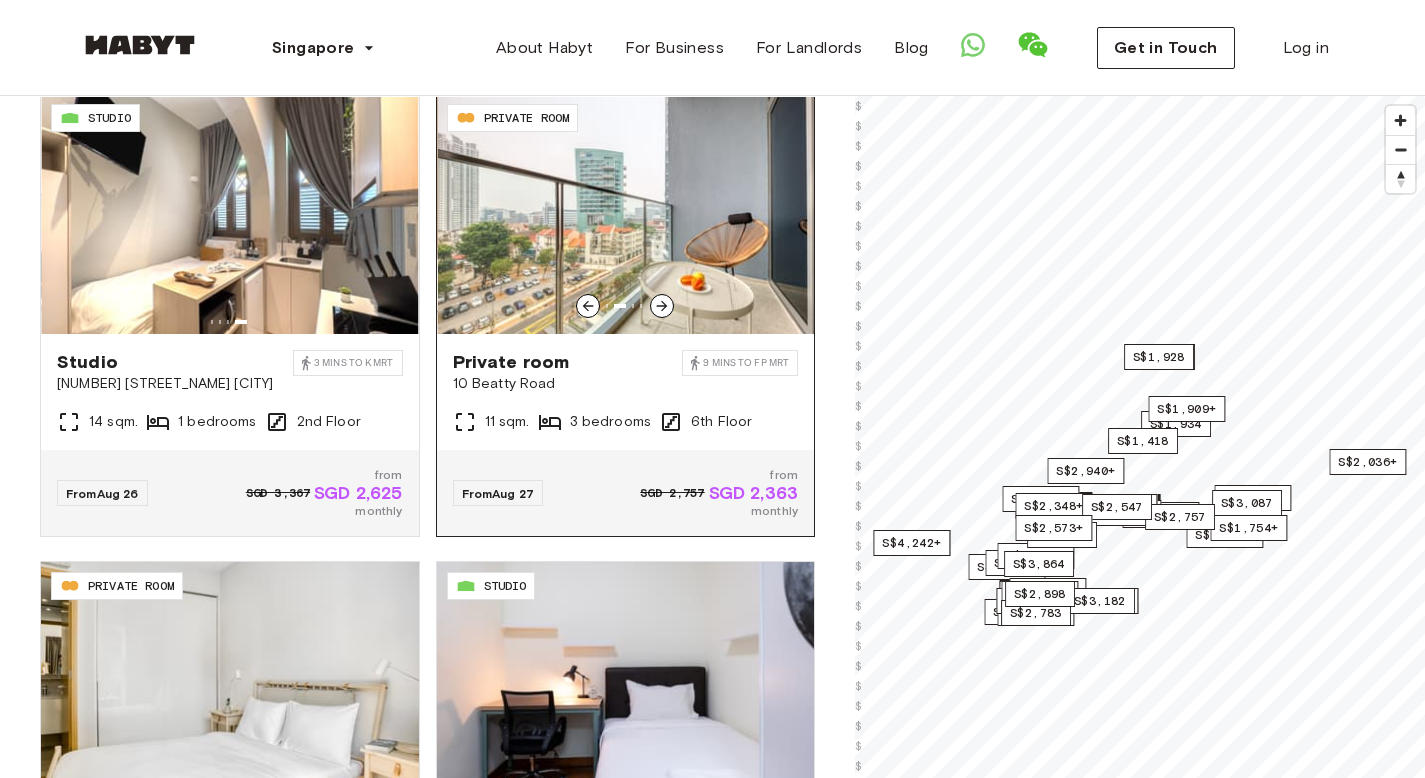 click 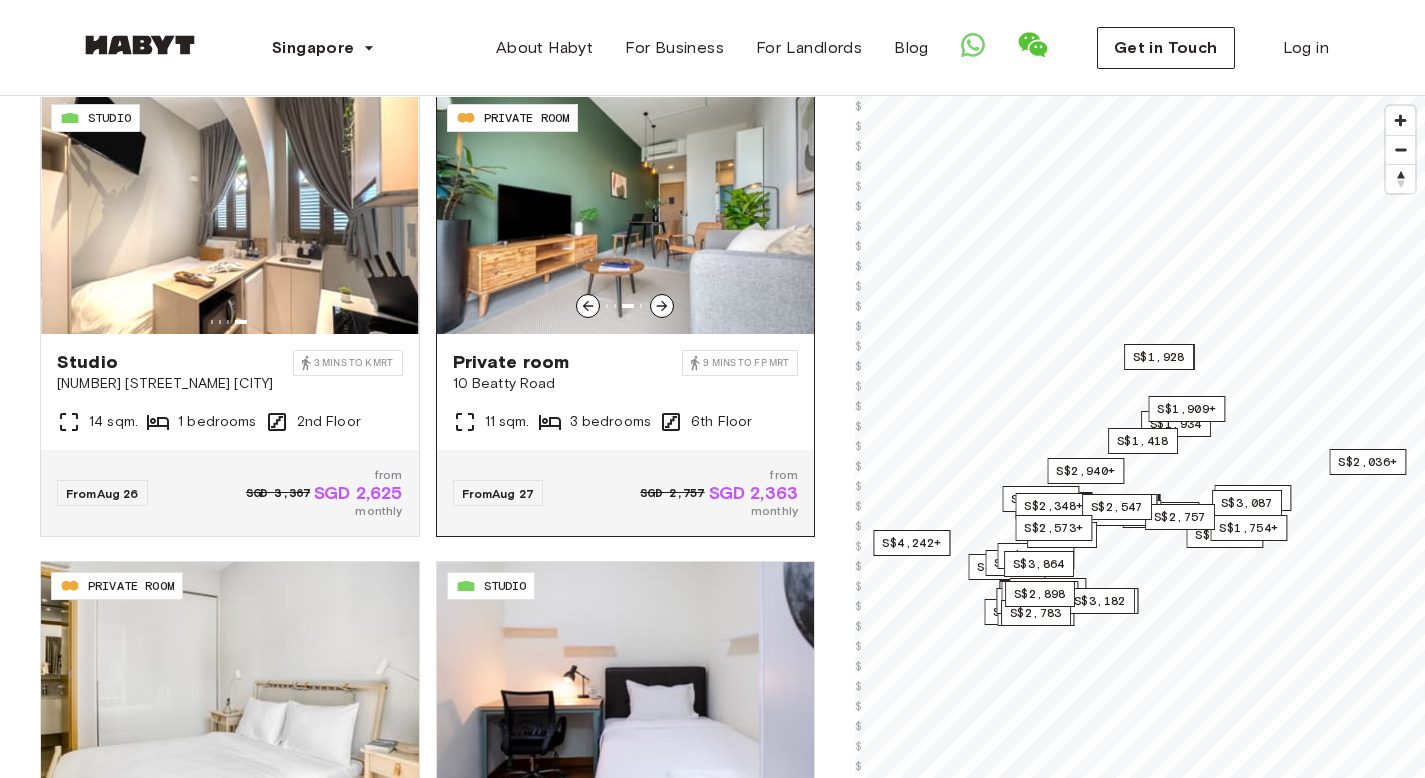 click 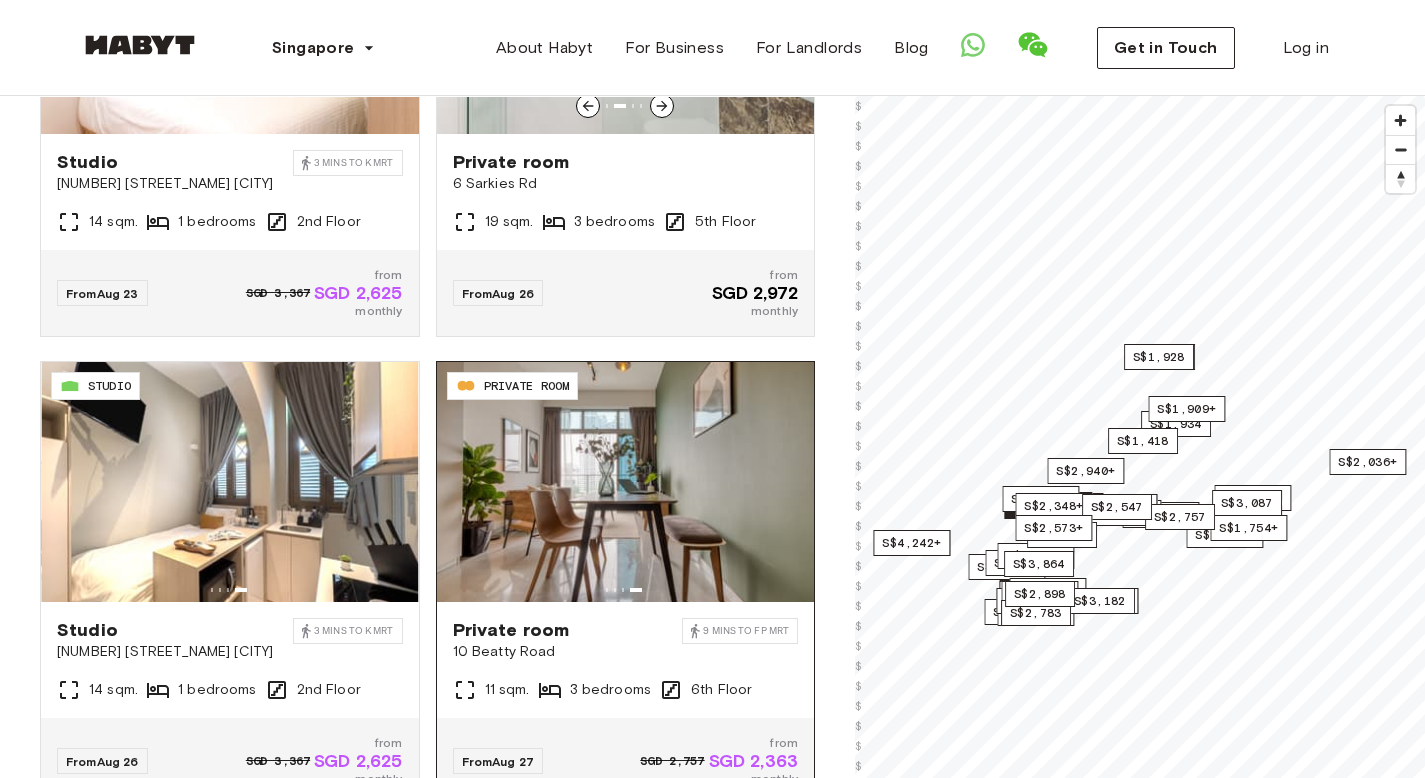scroll, scrollTop: 0, scrollLeft: 0, axis: both 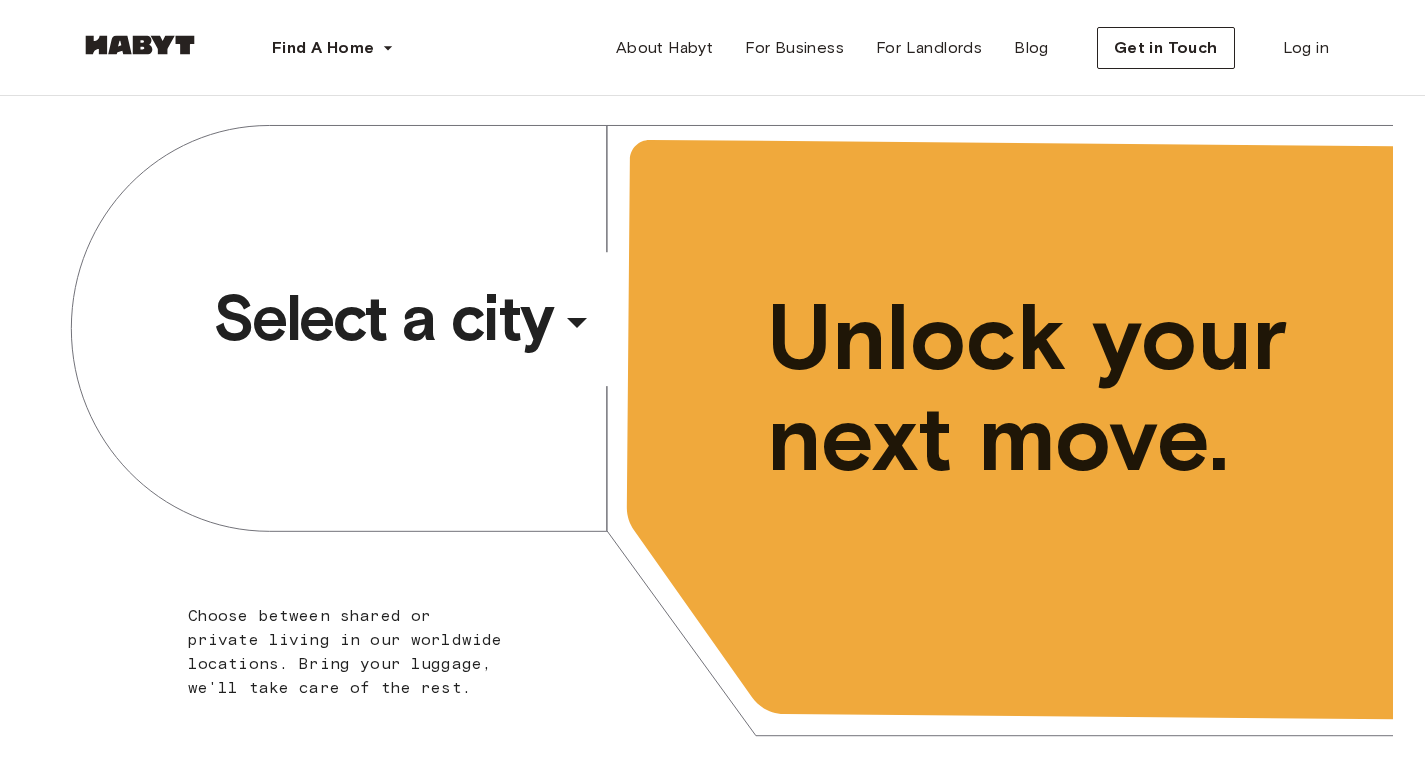 click on "​" at bounding box center (604, 338) 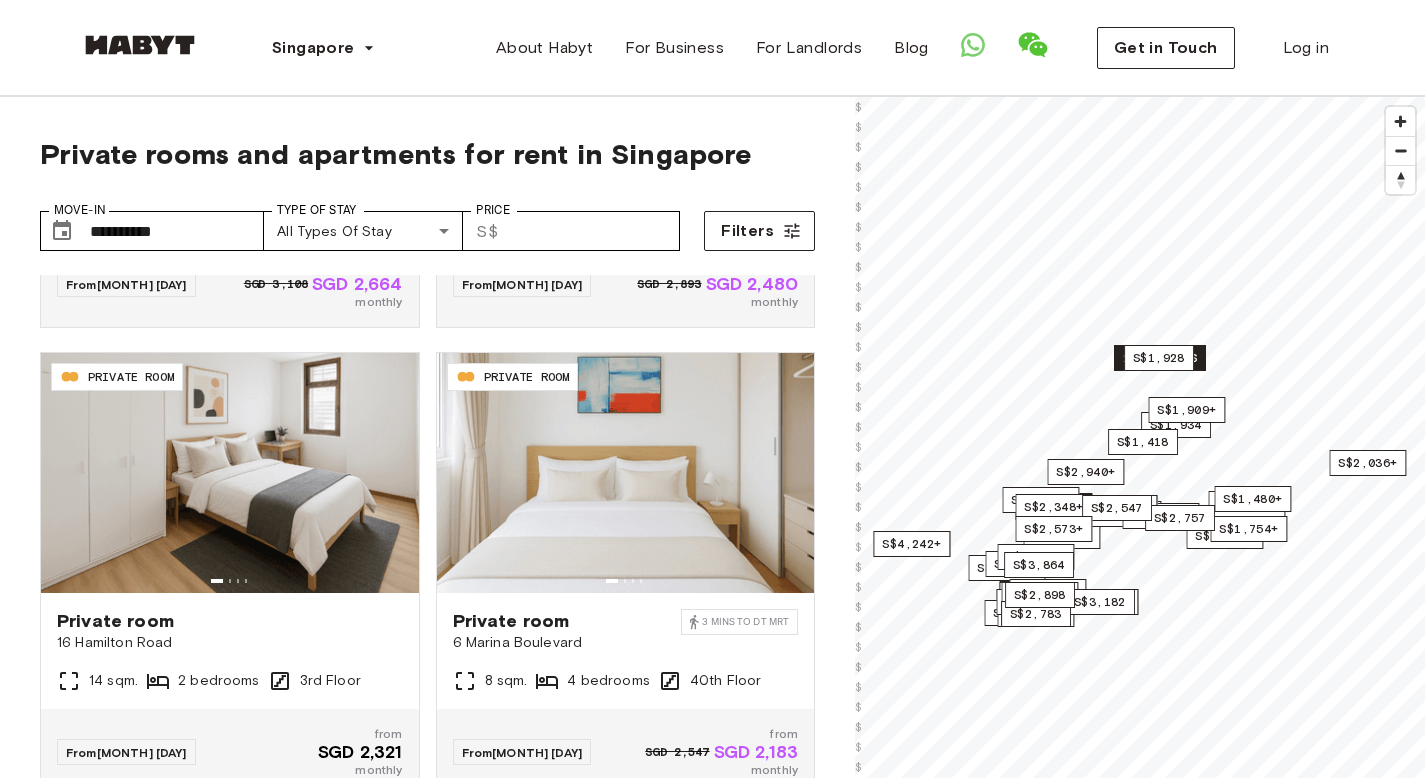 scroll, scrollTop: 0, scrollLeft: 0, axis: both 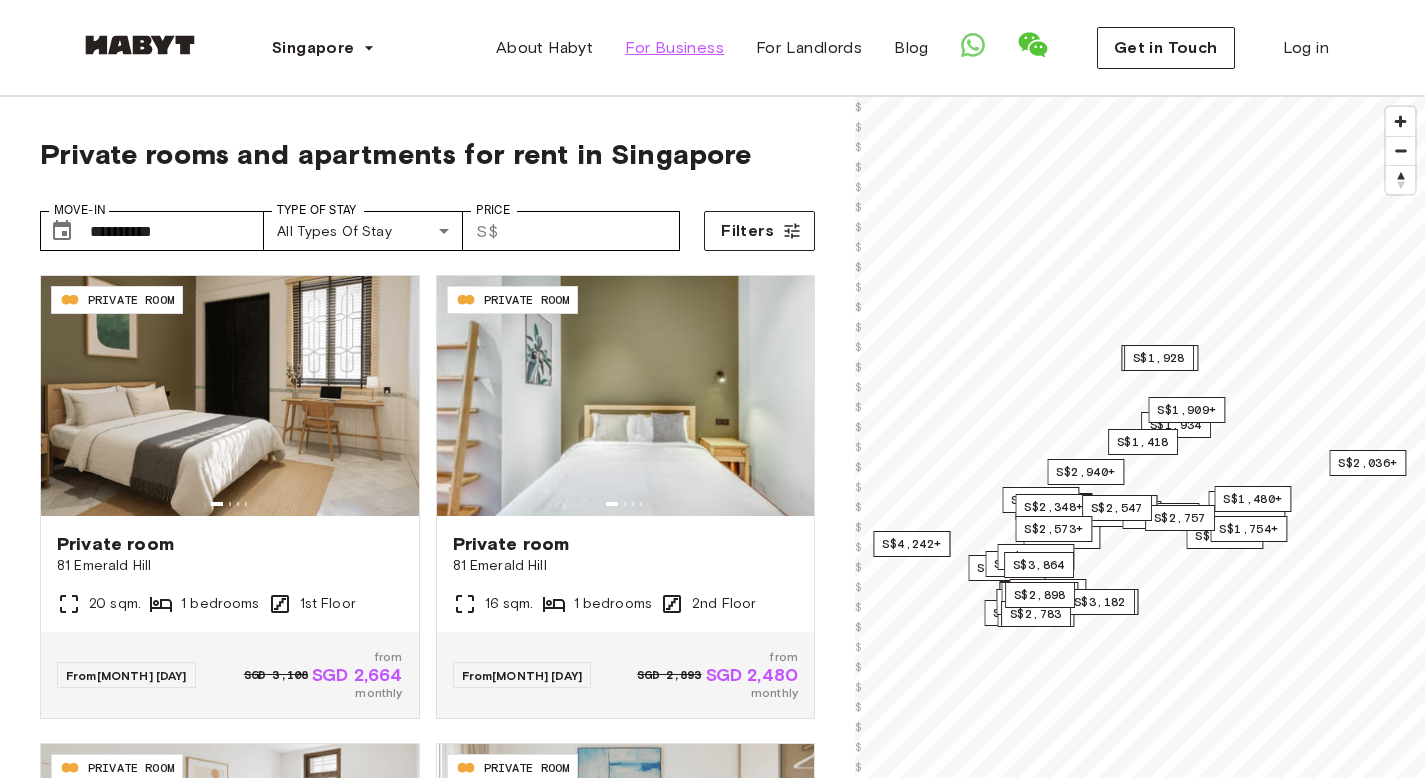 click on "For Business" at bounding box center (674, 48) 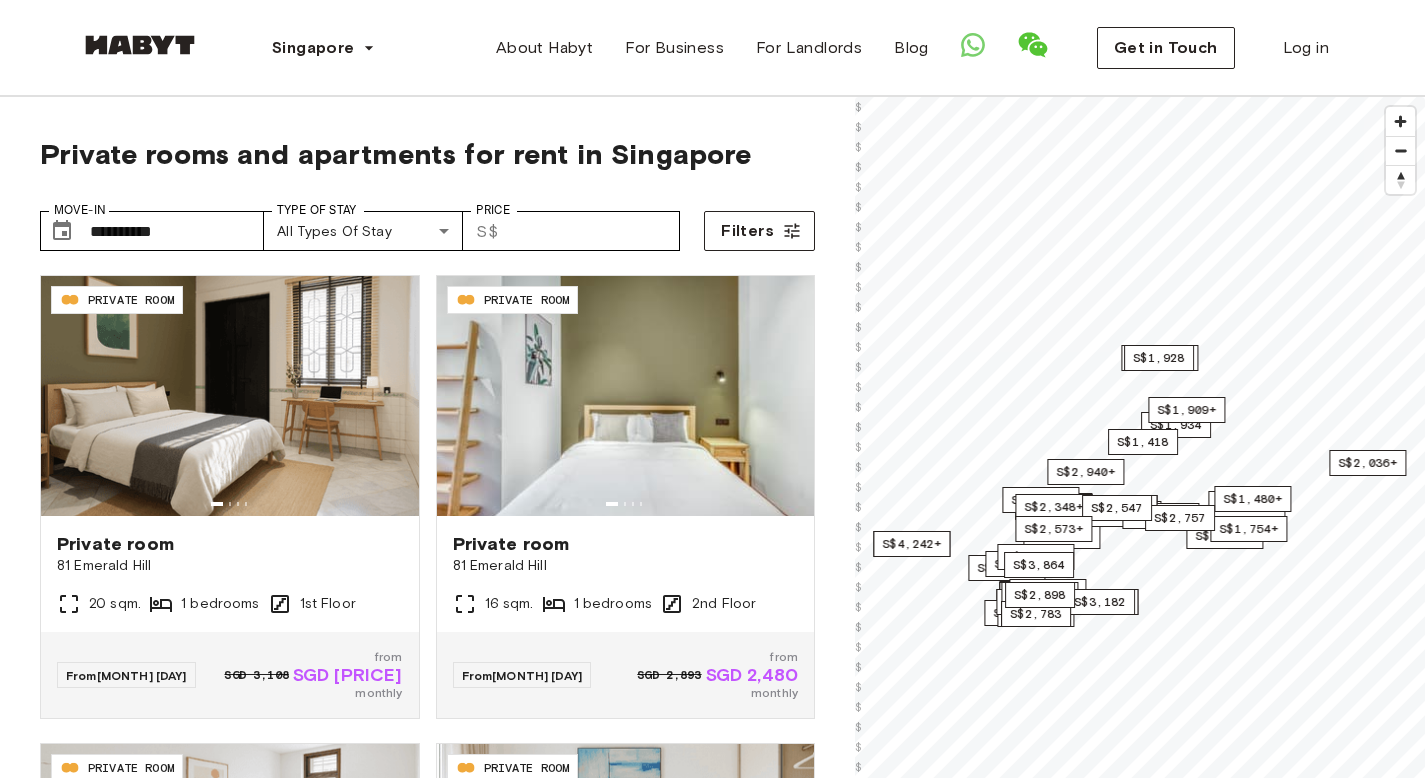 scroll, scrollTop: 0, scrollLeft: 0, axis: both 